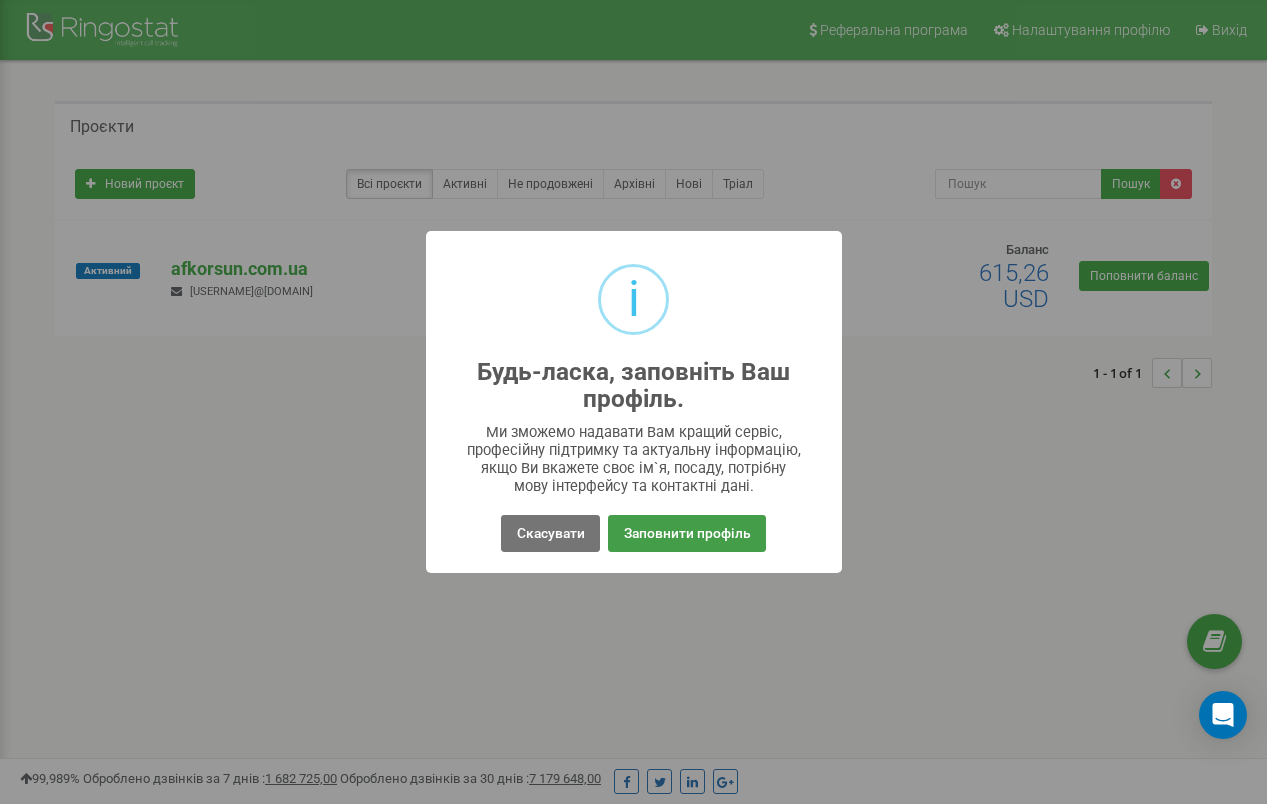 scroll, scrollTop: 0, scrollLeft: 0, axis: both 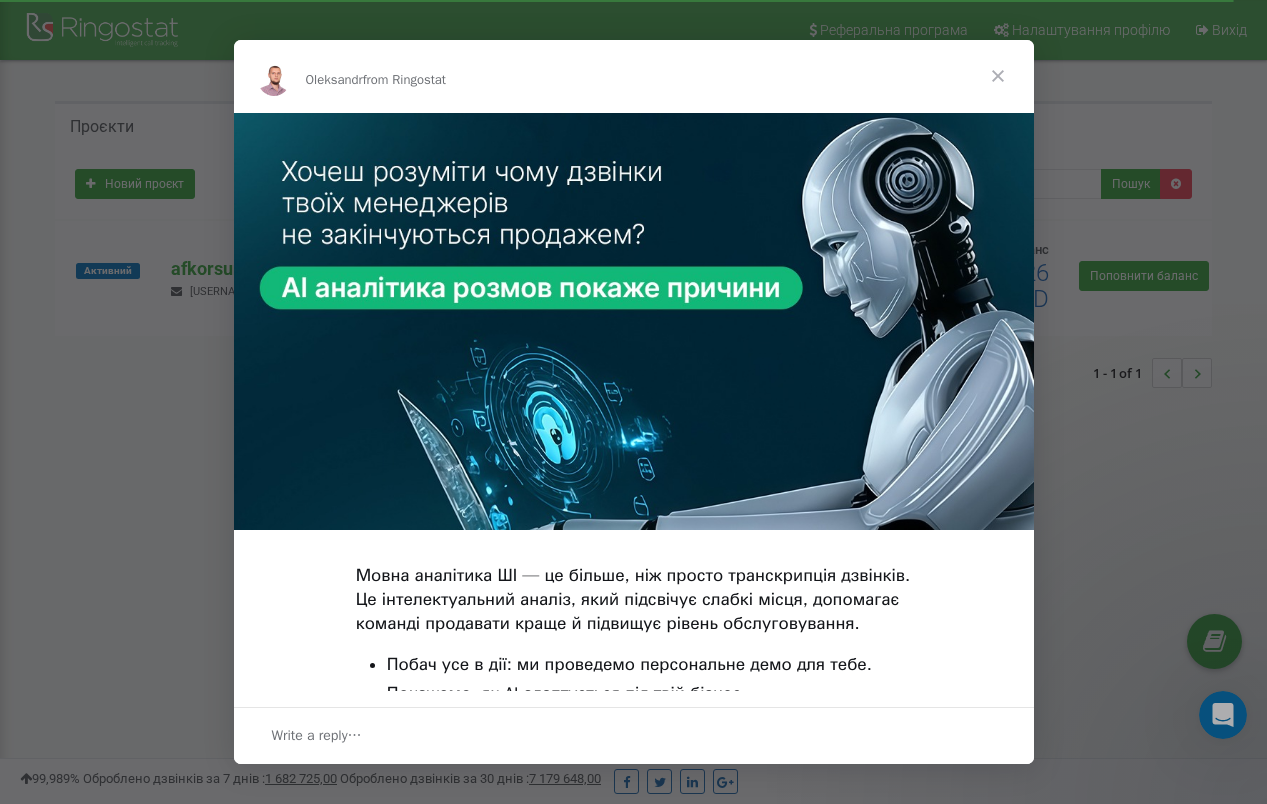 click at bounding box center [998, 76] 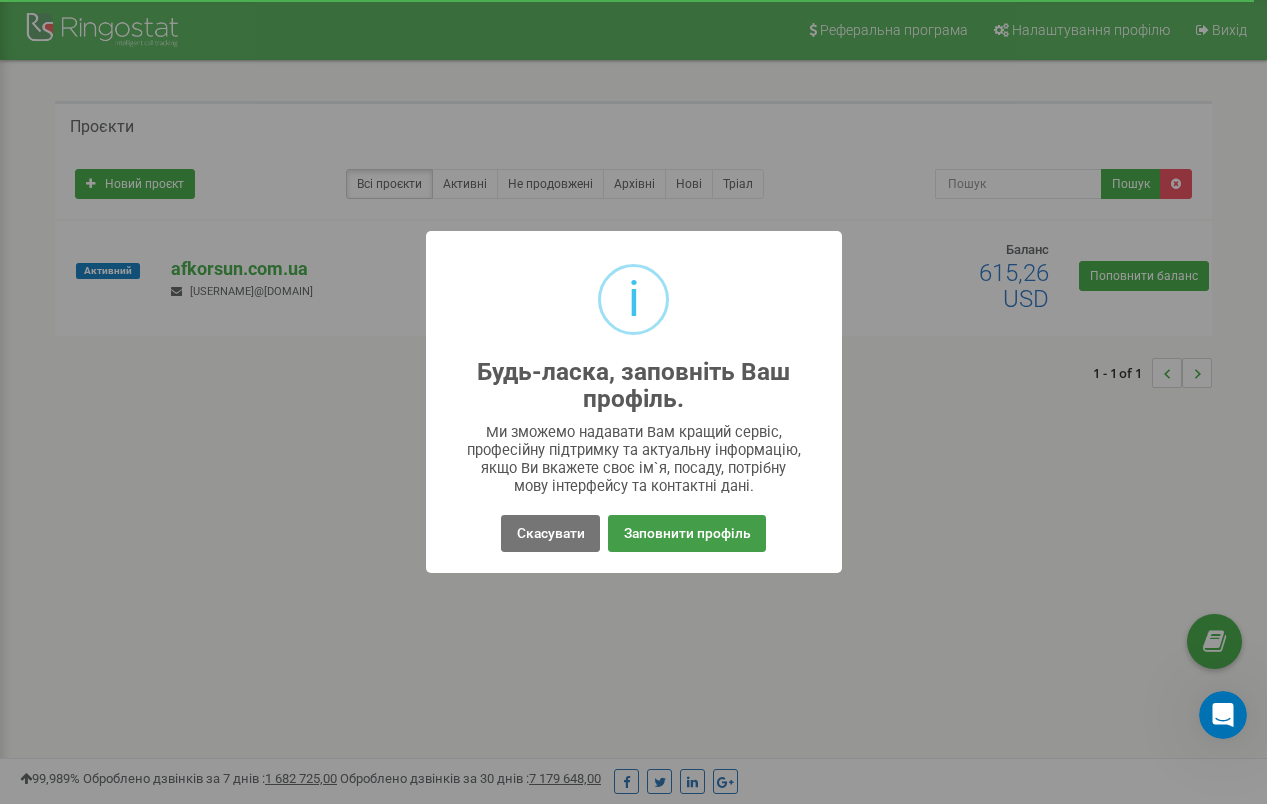click on "Заповнити профіль" at bounding box center [686, 533] 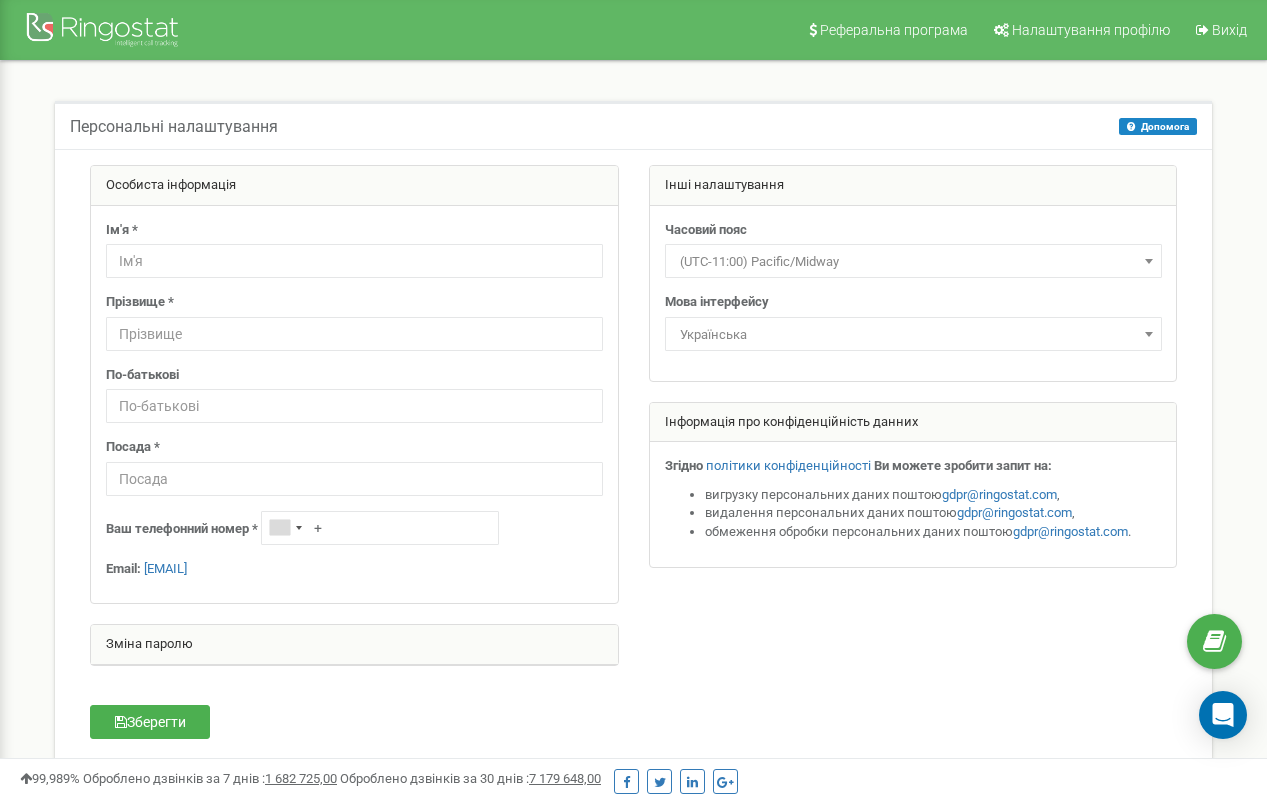 scroll, scrollTop: 74, scrollLeft: 0, axis: vertical 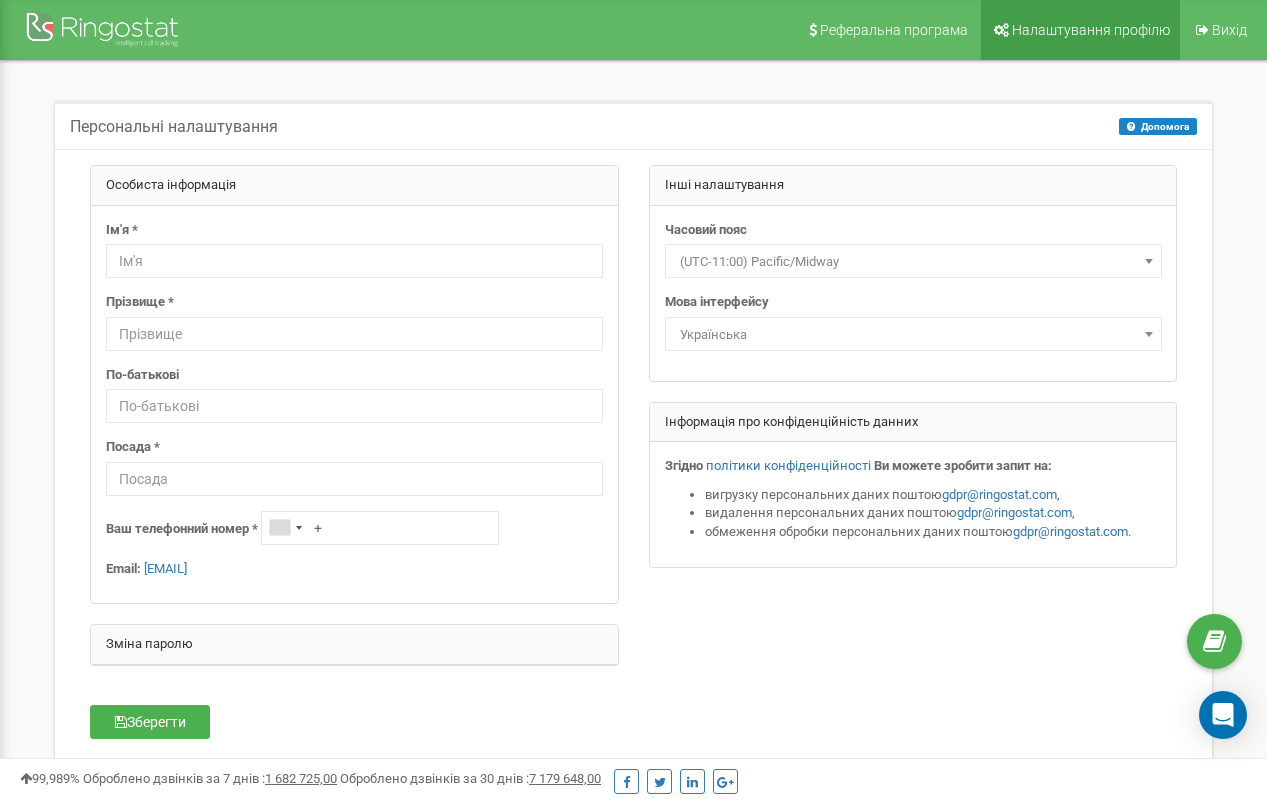 click on "Налаштування профілю" at bounding box center [1091, 30] 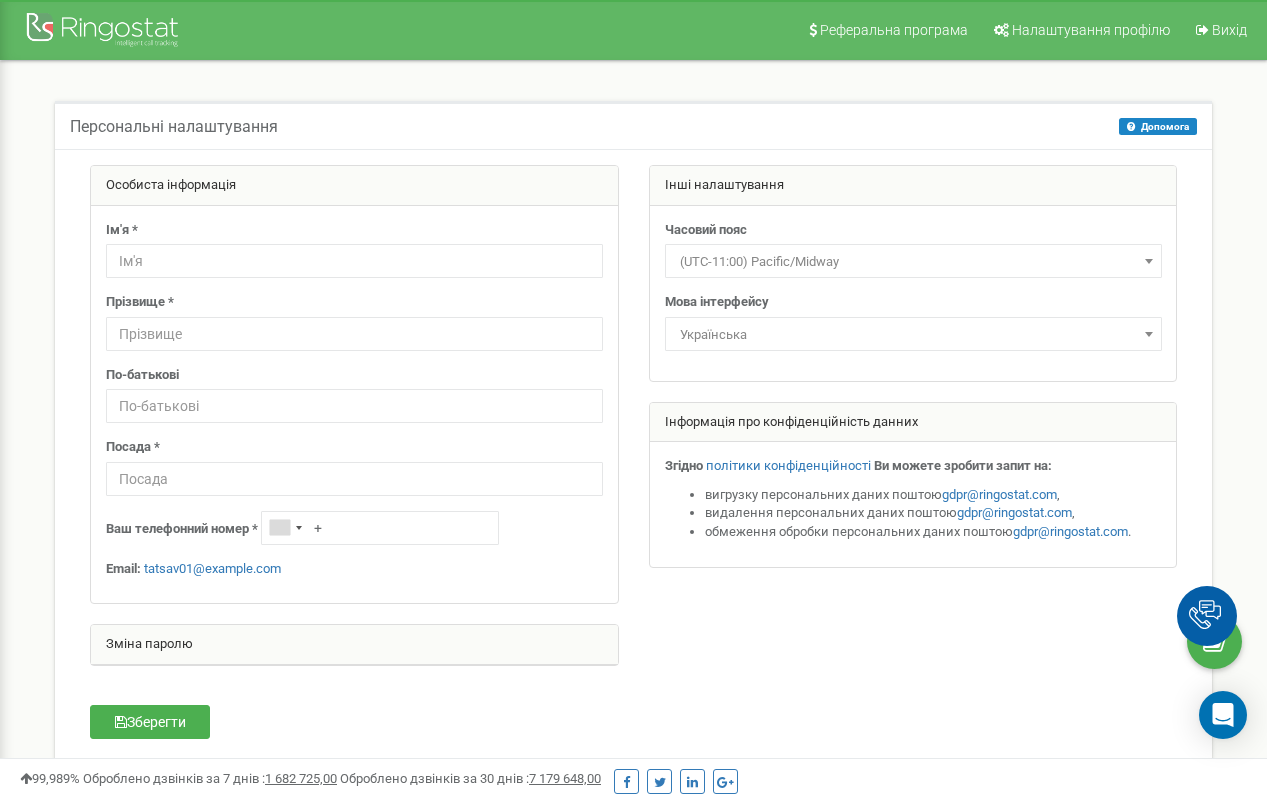scroll, scrollTop: 0, scrollLeft: 0, axis: both 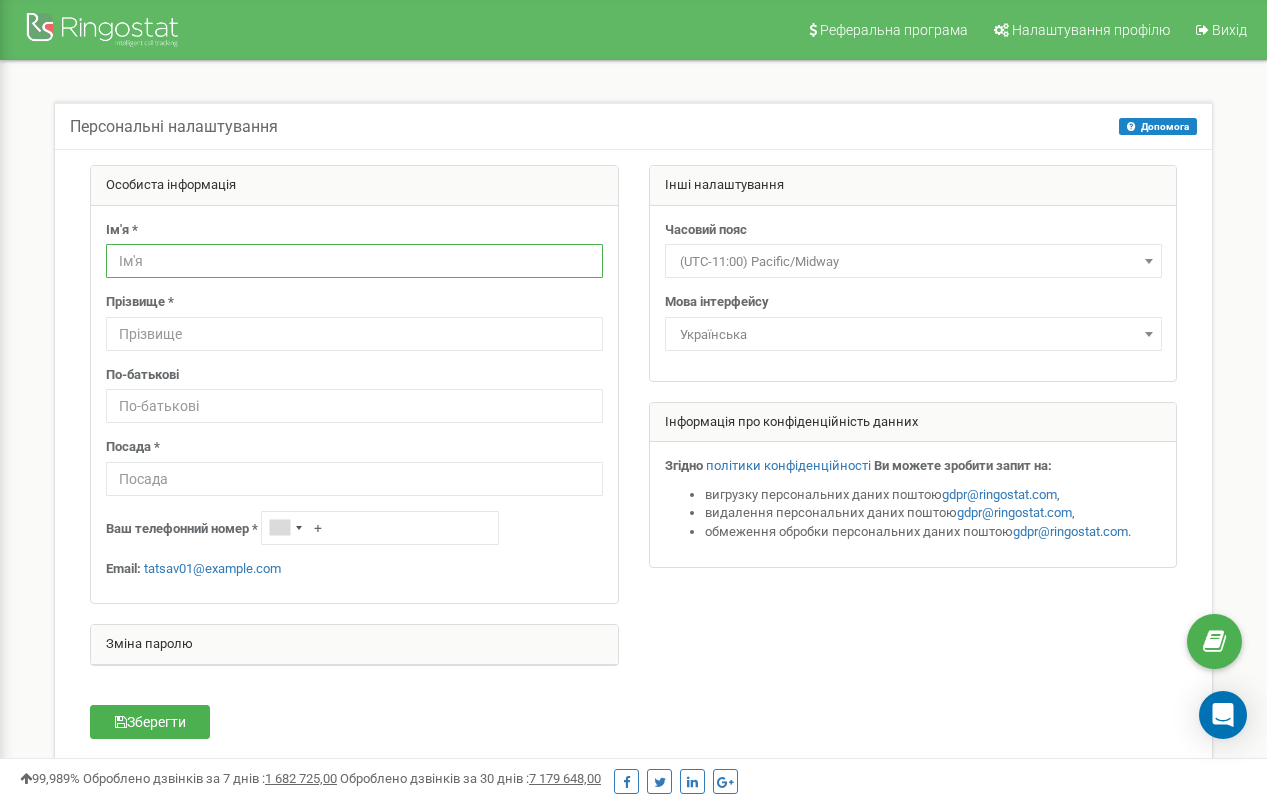 click at bounding box center (354, 261) 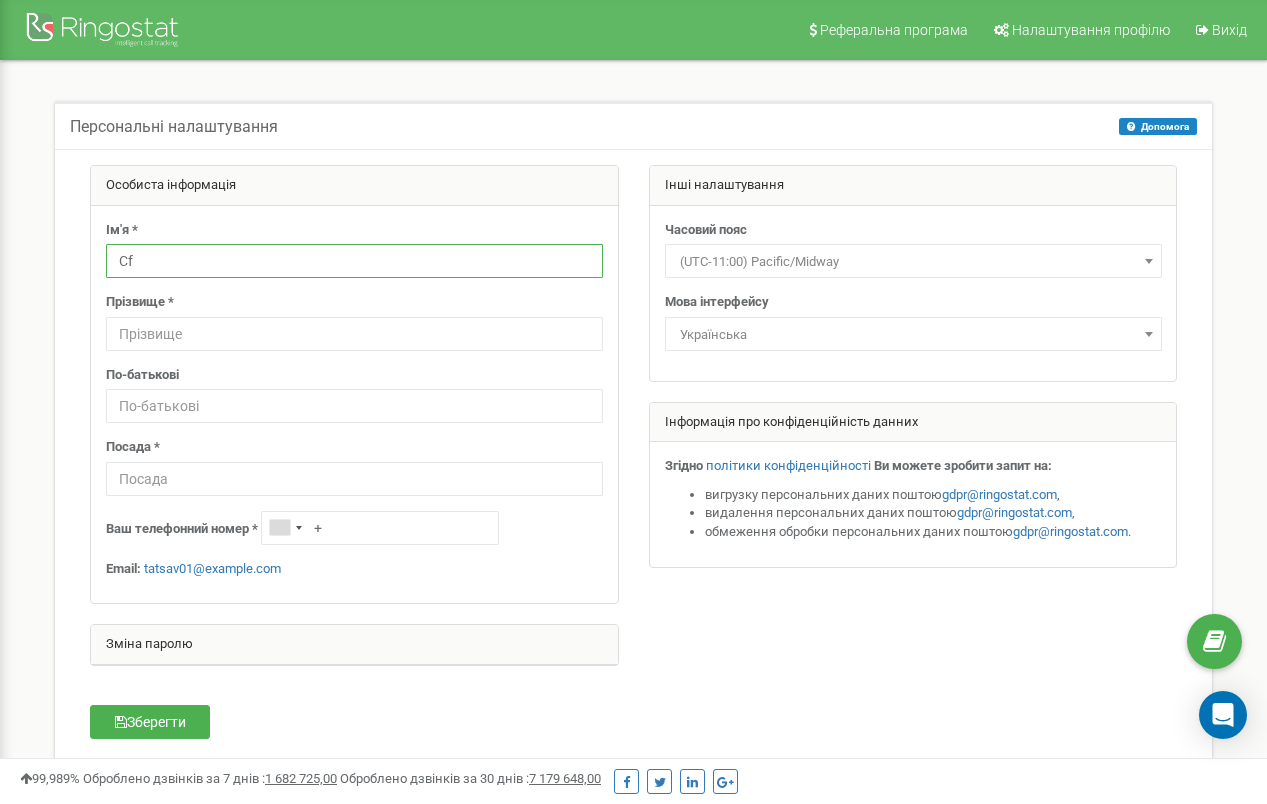 type on "C" 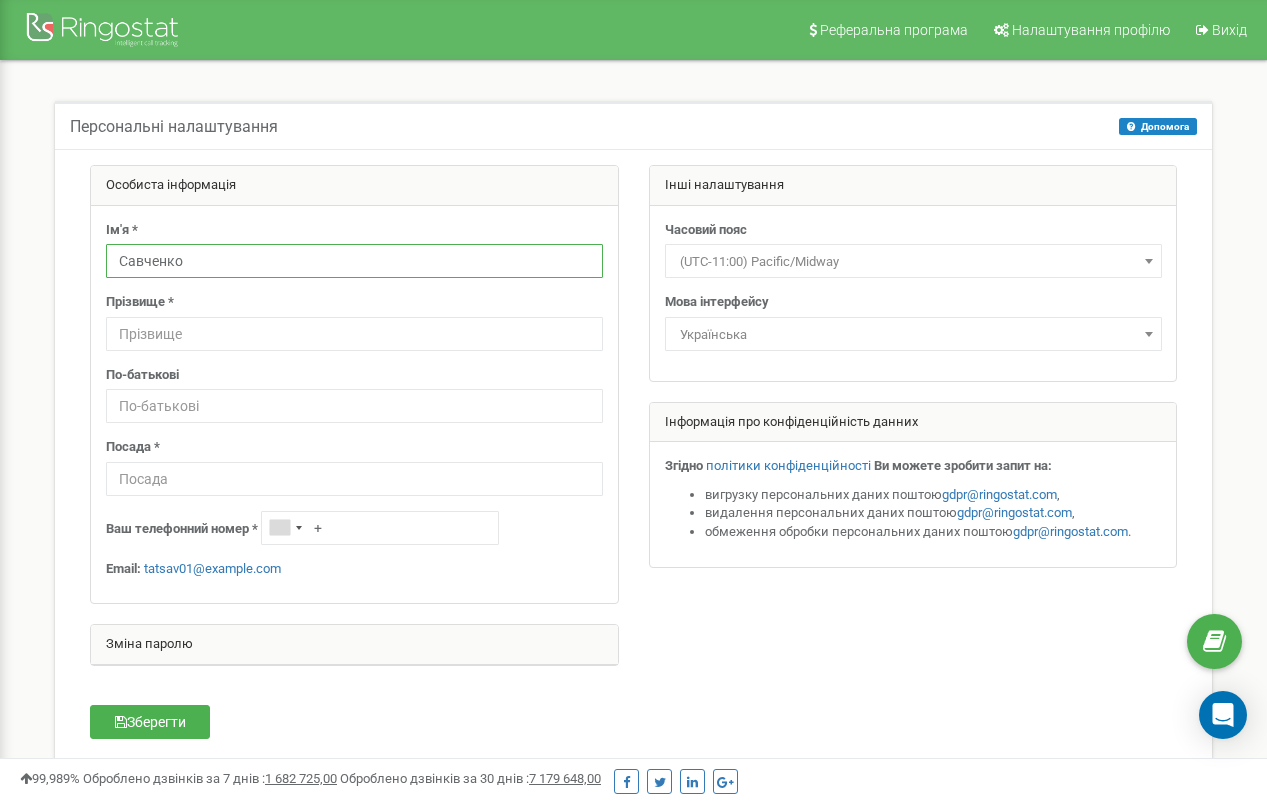 drag, startPoint x: 206, startPoint y: 278, endPoint x: 19, endPoint y: 278, distance: 187 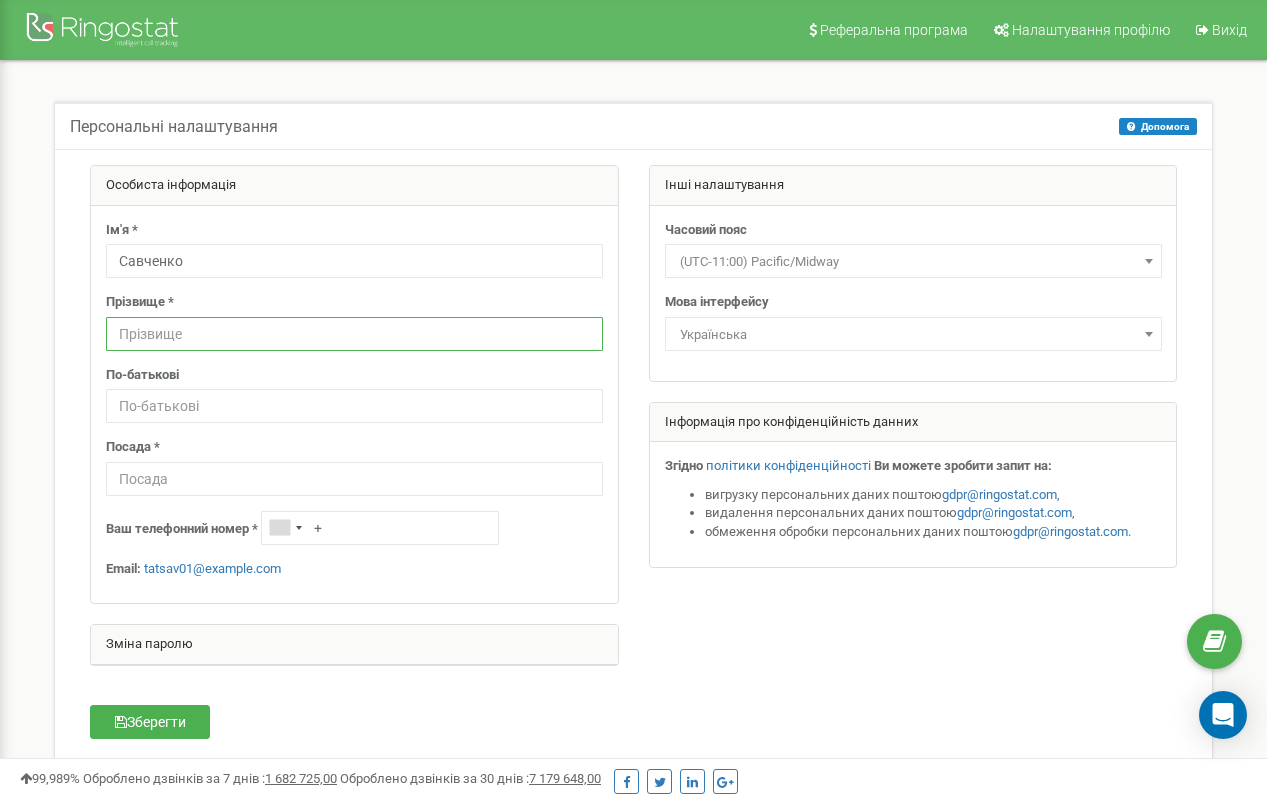 paste on "Савченко" 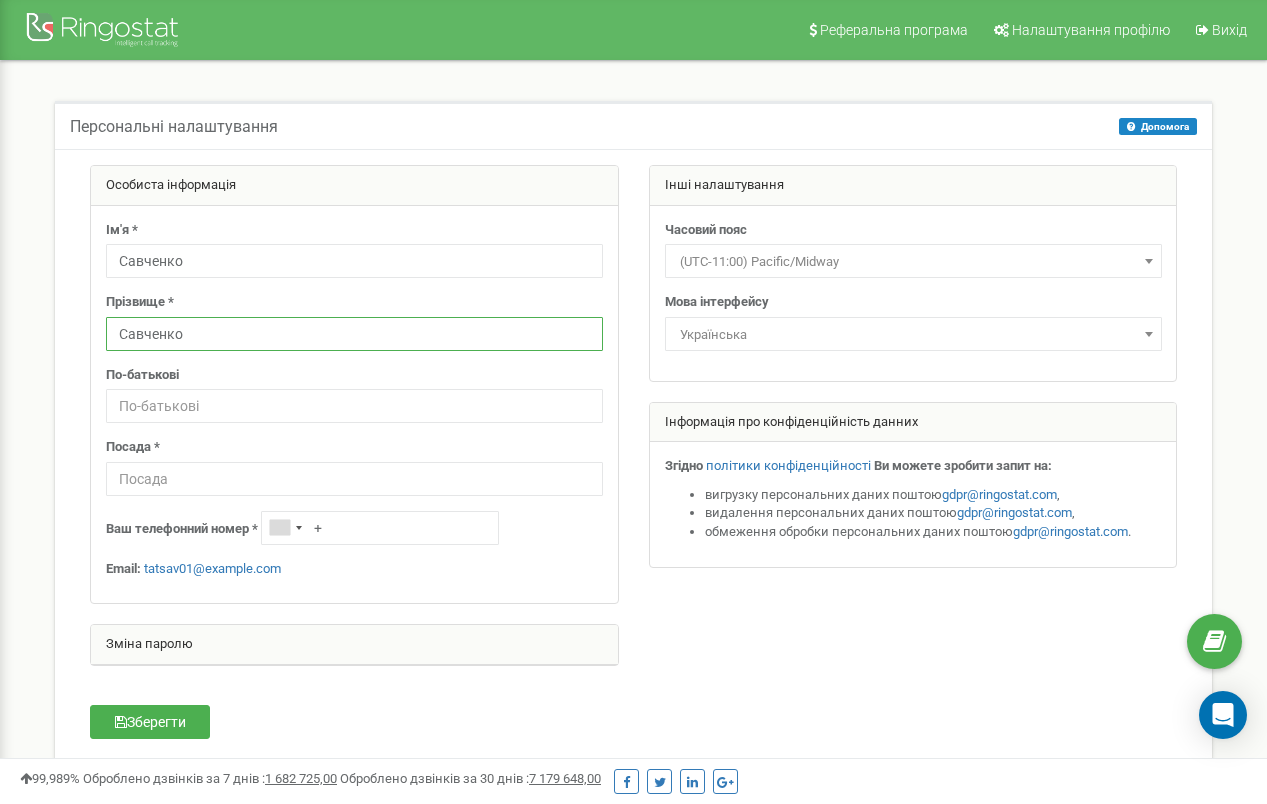 type on "Савченко" 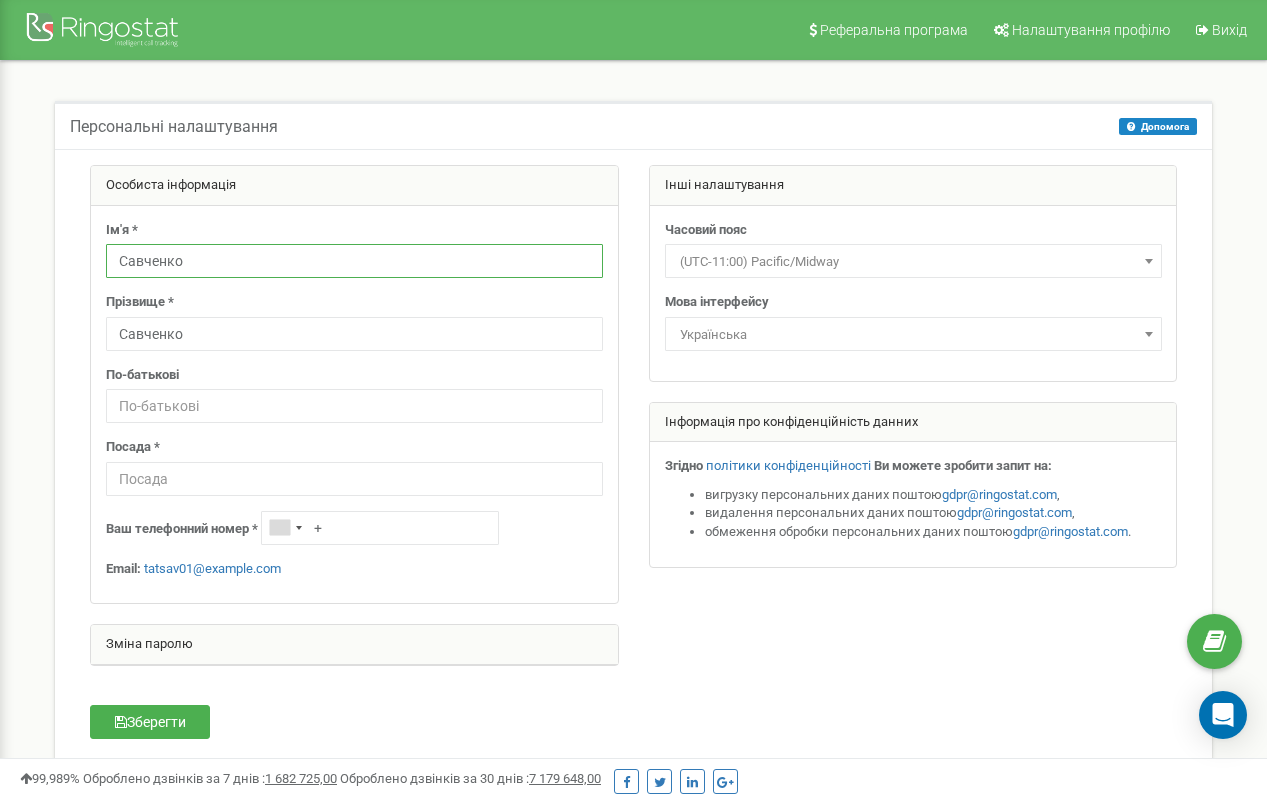 drag, startPoint x: 219, startPoint y: 287, endPoint x: 27, endPoint y: 232, distance: 199.7223 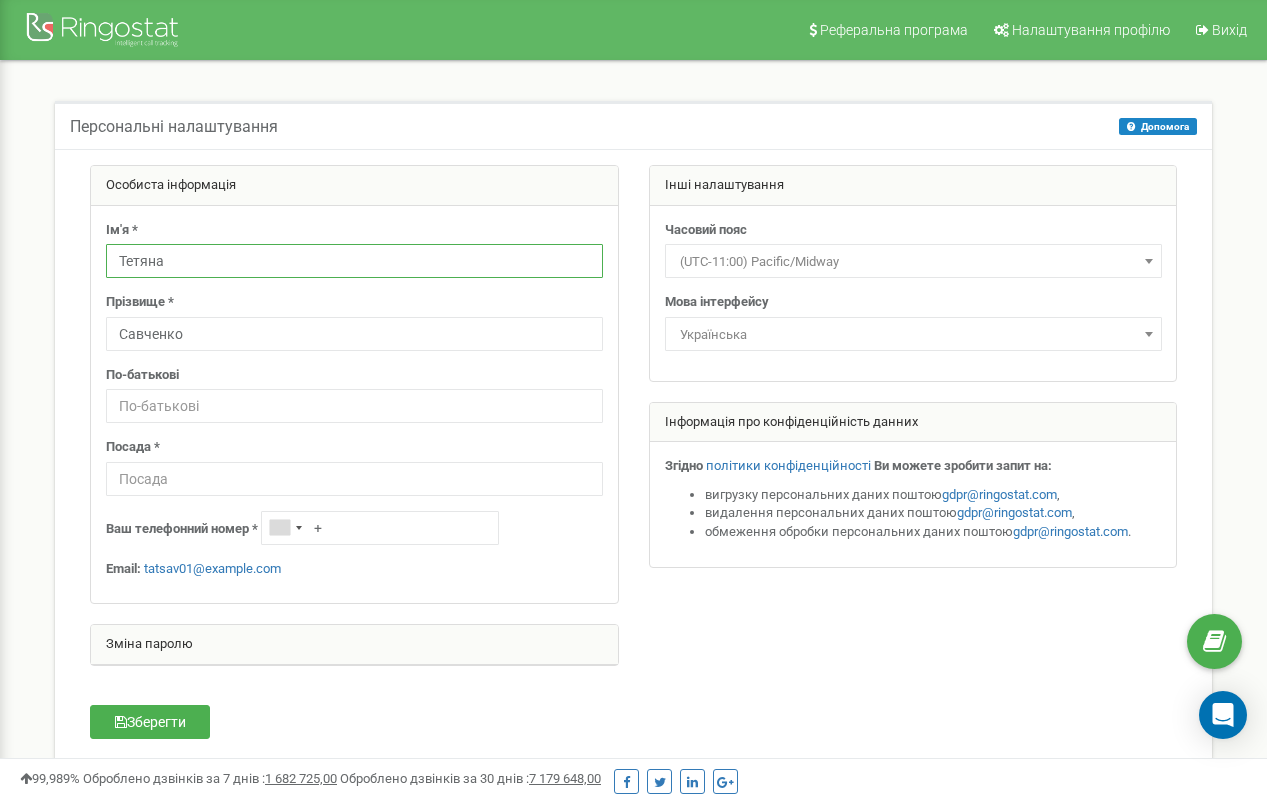 type on "Тетяна" 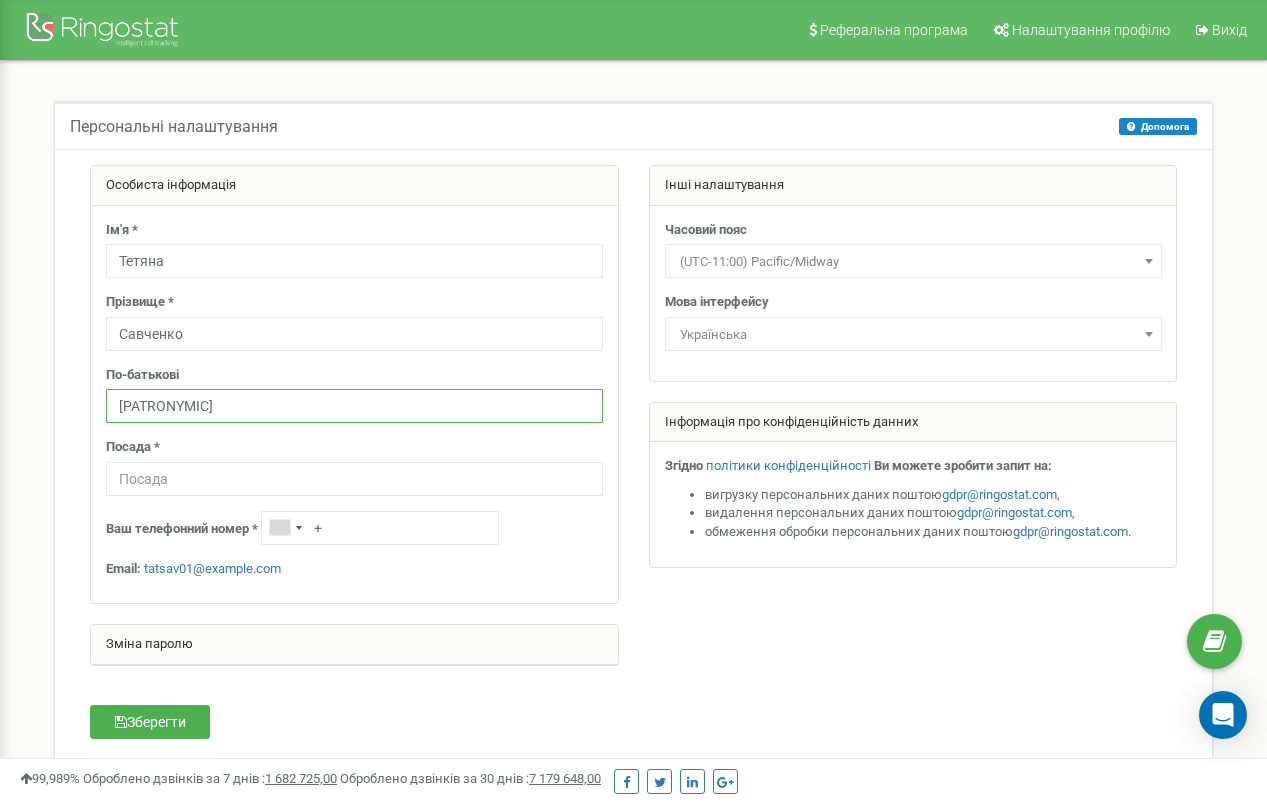 type on "Михайлівна" 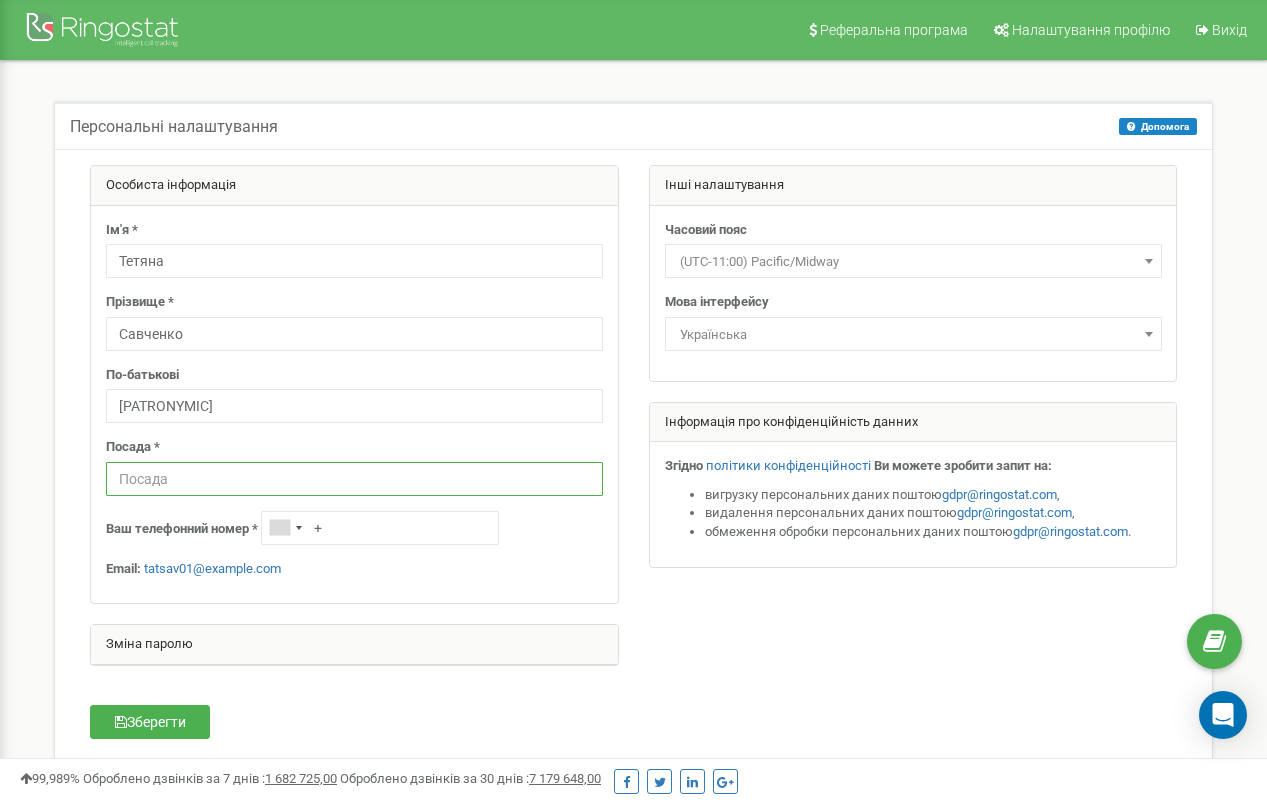 click at bounding box center [354, 479] 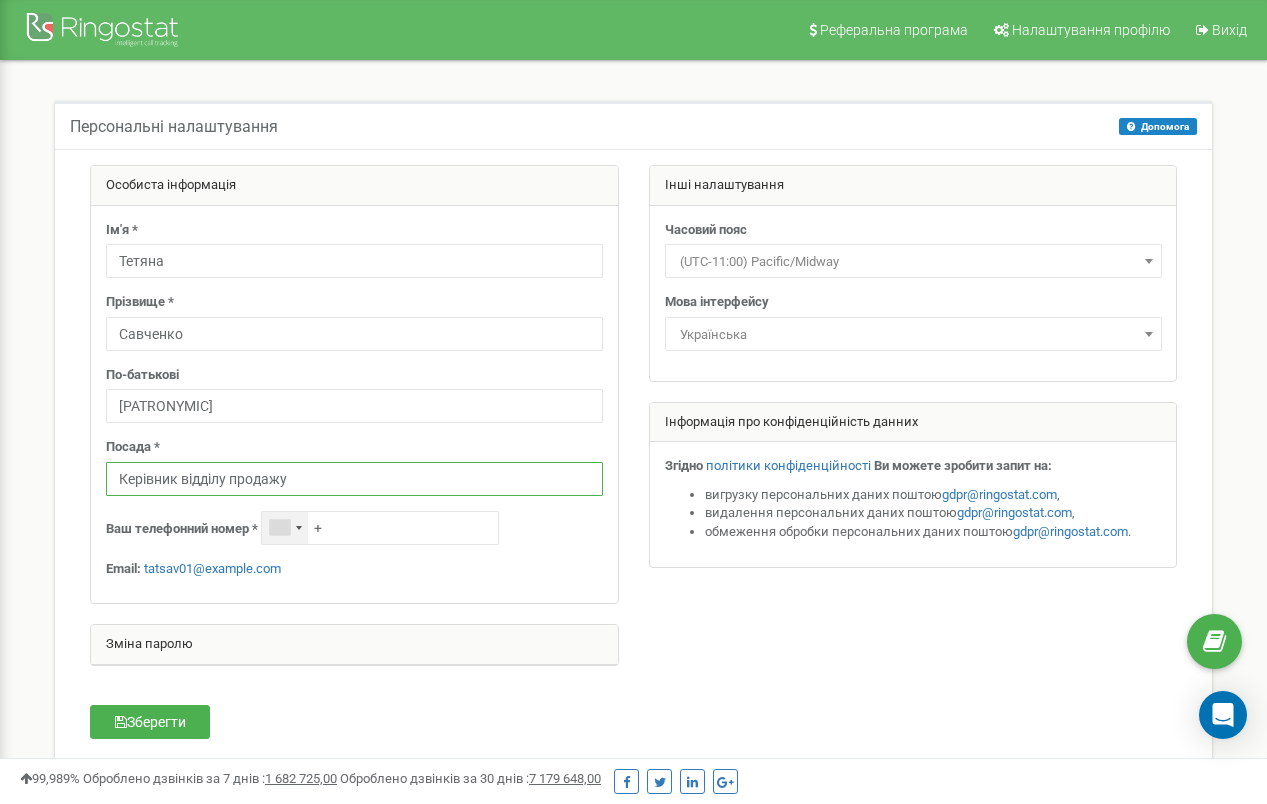 type on "Керівник відділу продажу" 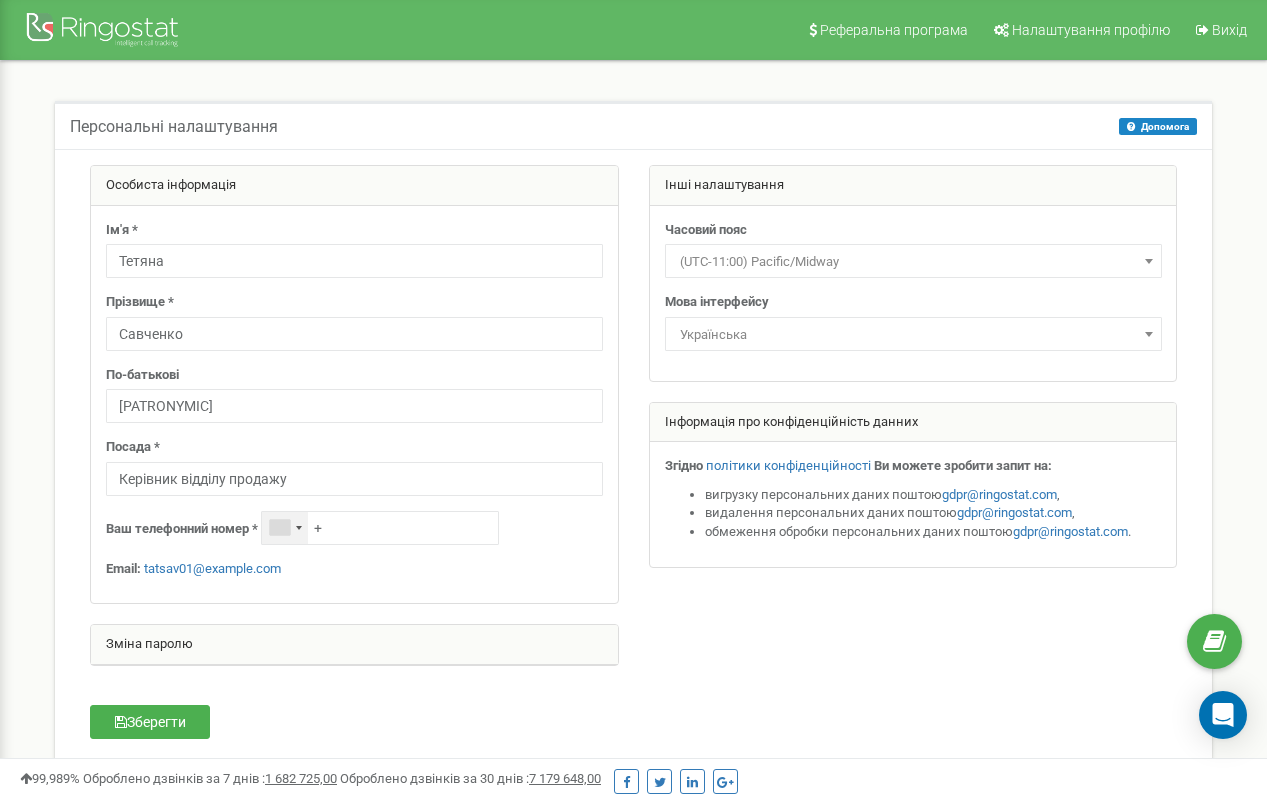 click at bounding box center [285, 528] 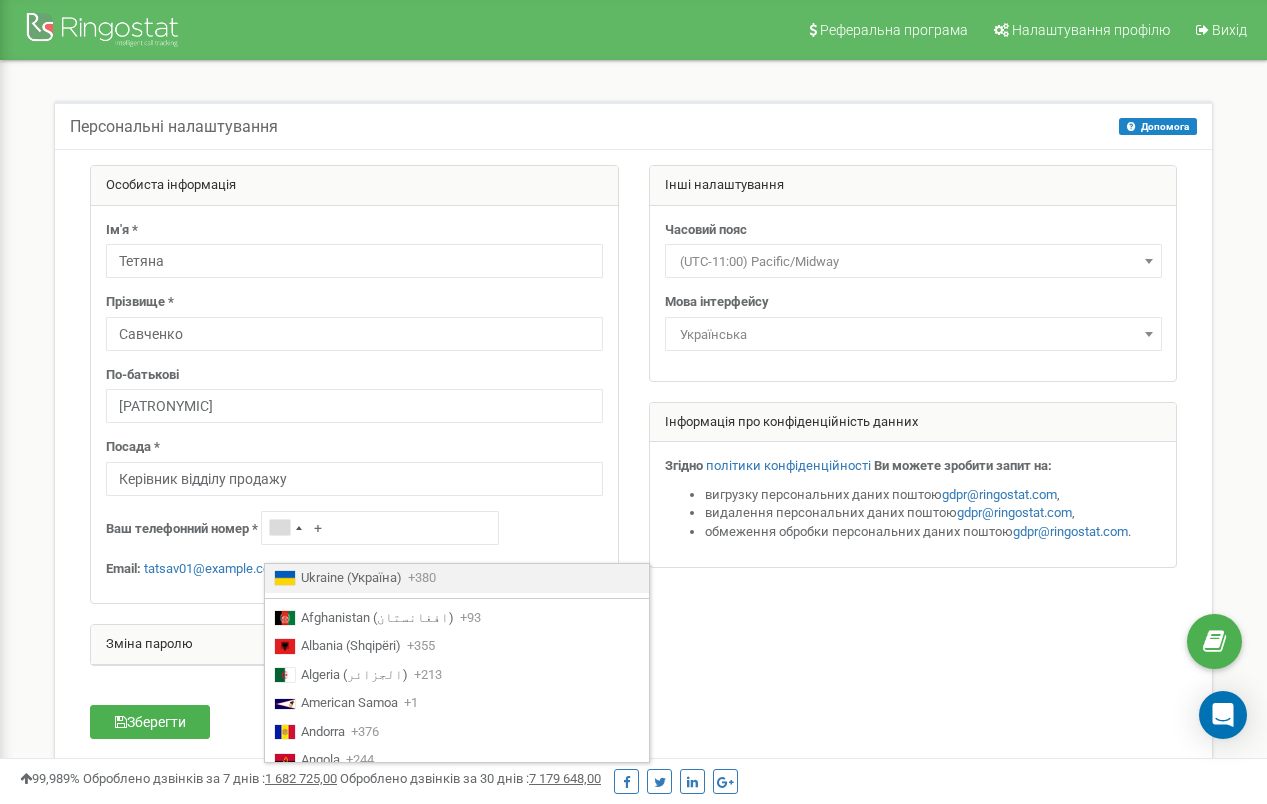 click on "Ukraine (Україна)" at bounding box center (351, 578) 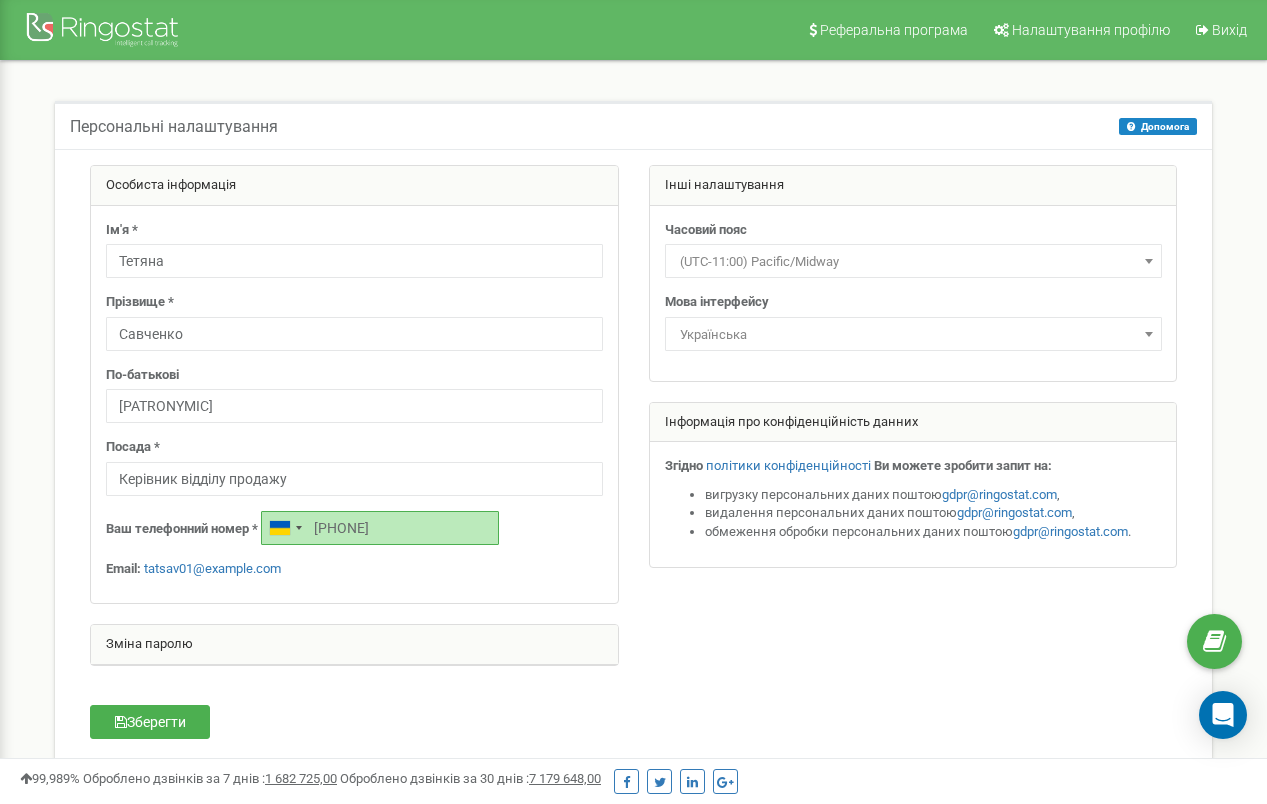 type on "[PHONE]" 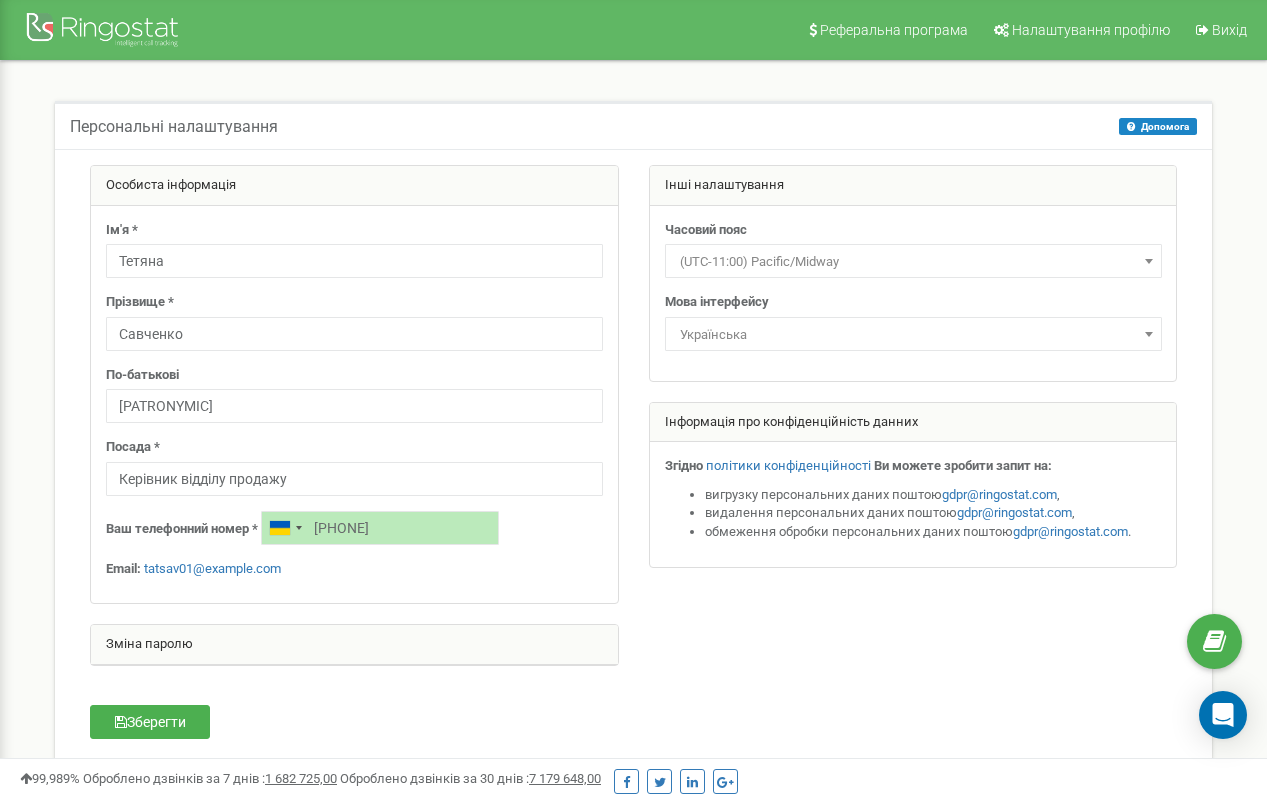 click on "Ім'я *
Тетяна
Прізвище *
Савченко
По-батькові
Михайлівна
Посада *
Керівник відділу продажу
Ваш телефонний номер *
+380967971131                                                                      Email:" at bounding box center [354, 405] 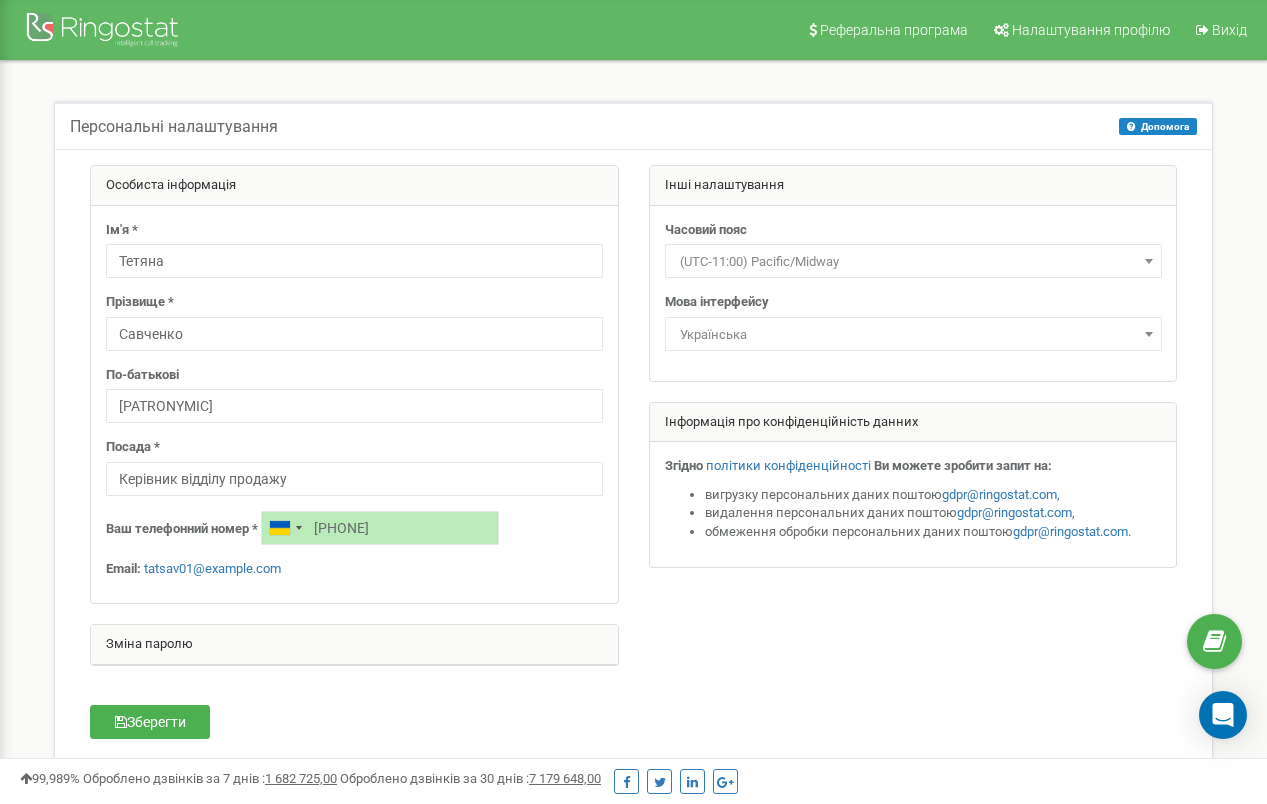 click on "Зміна паролю" at bounding box center (354, 645) 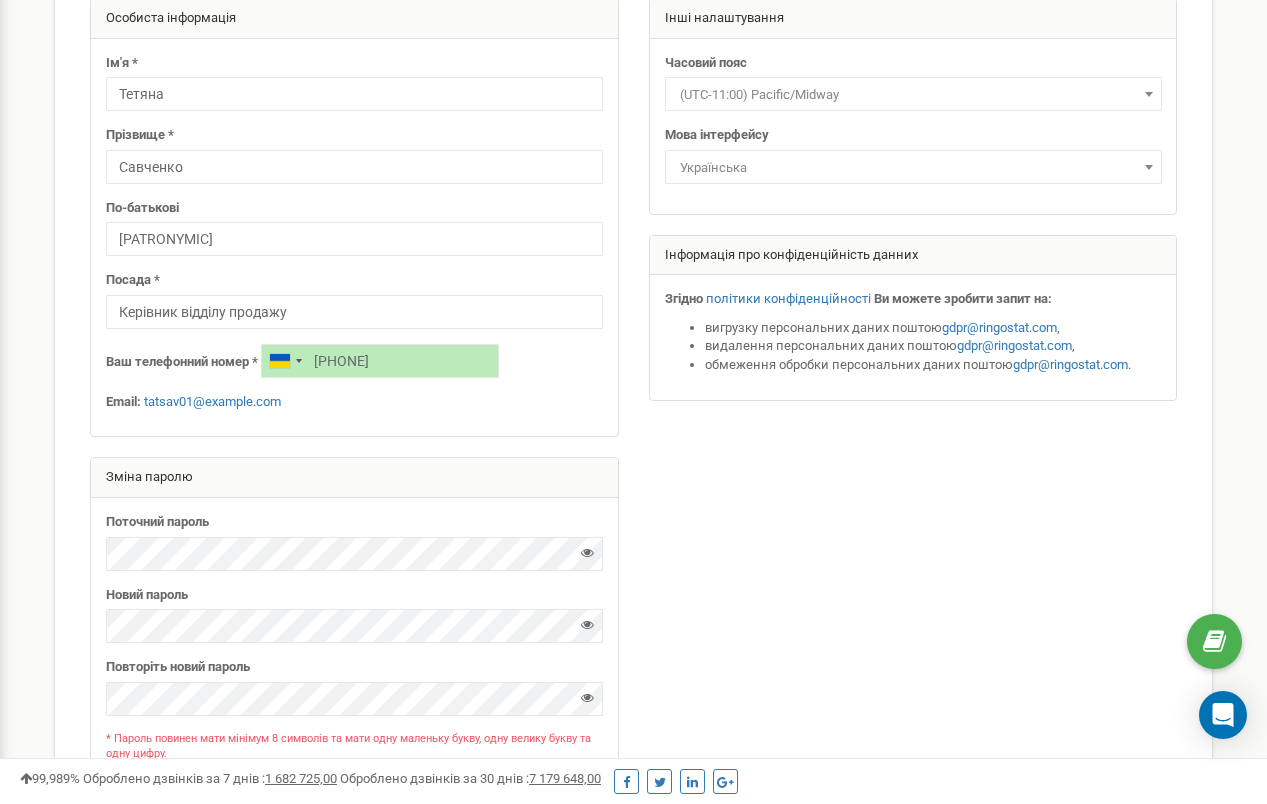 scroll, scrollTop: 179, scrollLeft: 0, axis: vertical 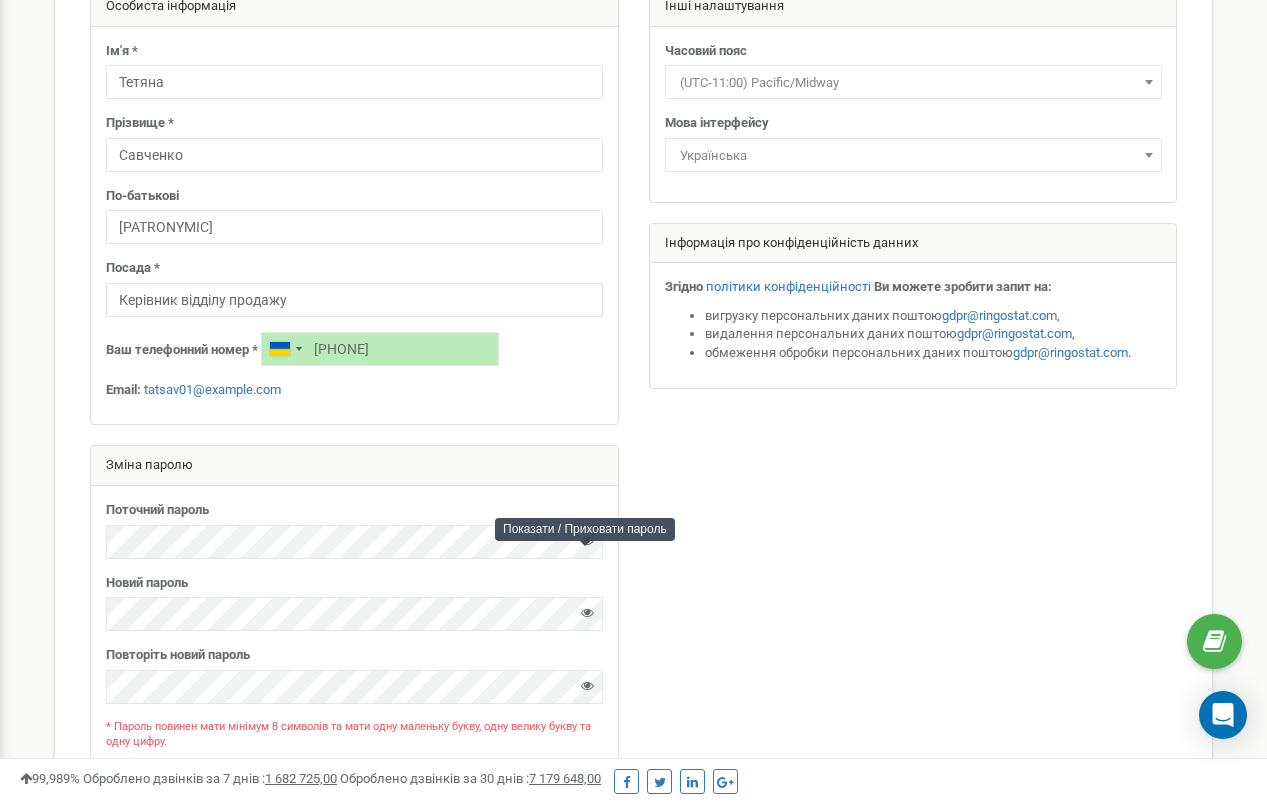 click at bounding box center (587, 540) 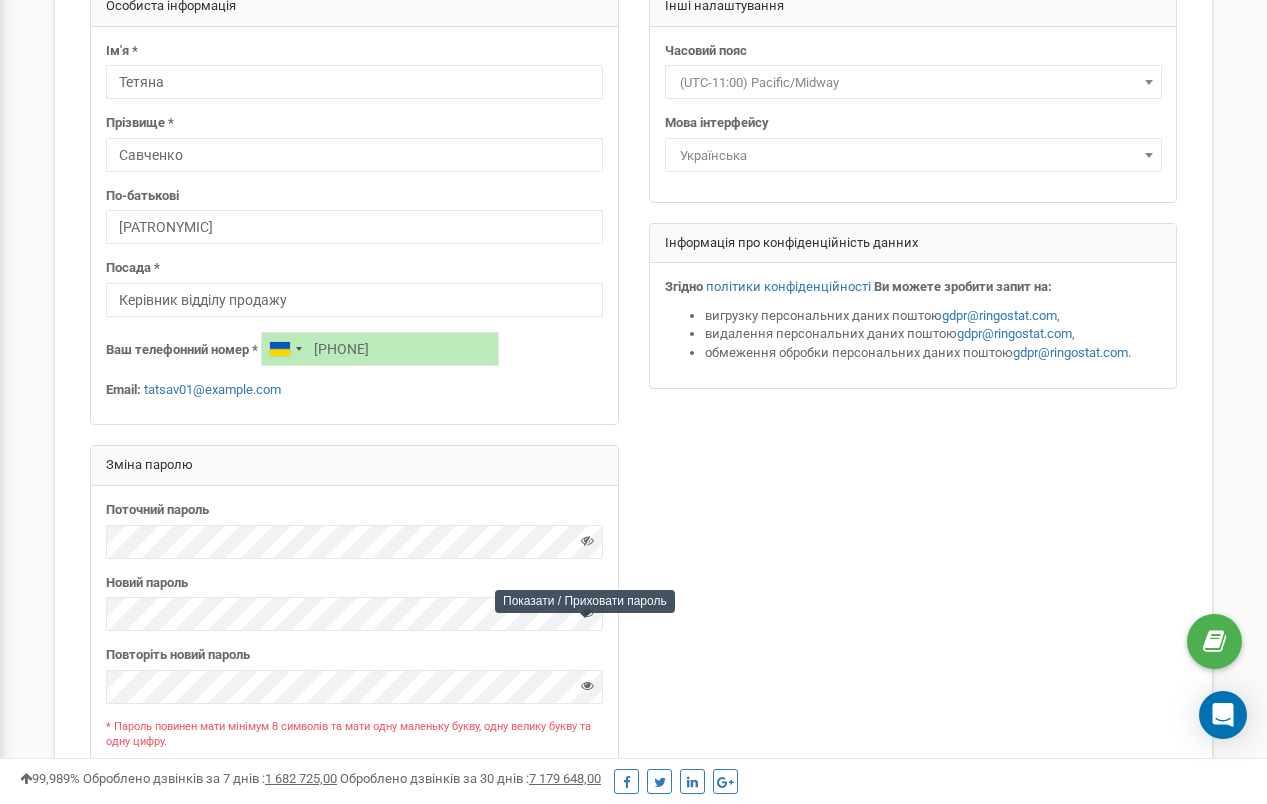click at bounding box center (587, 612) 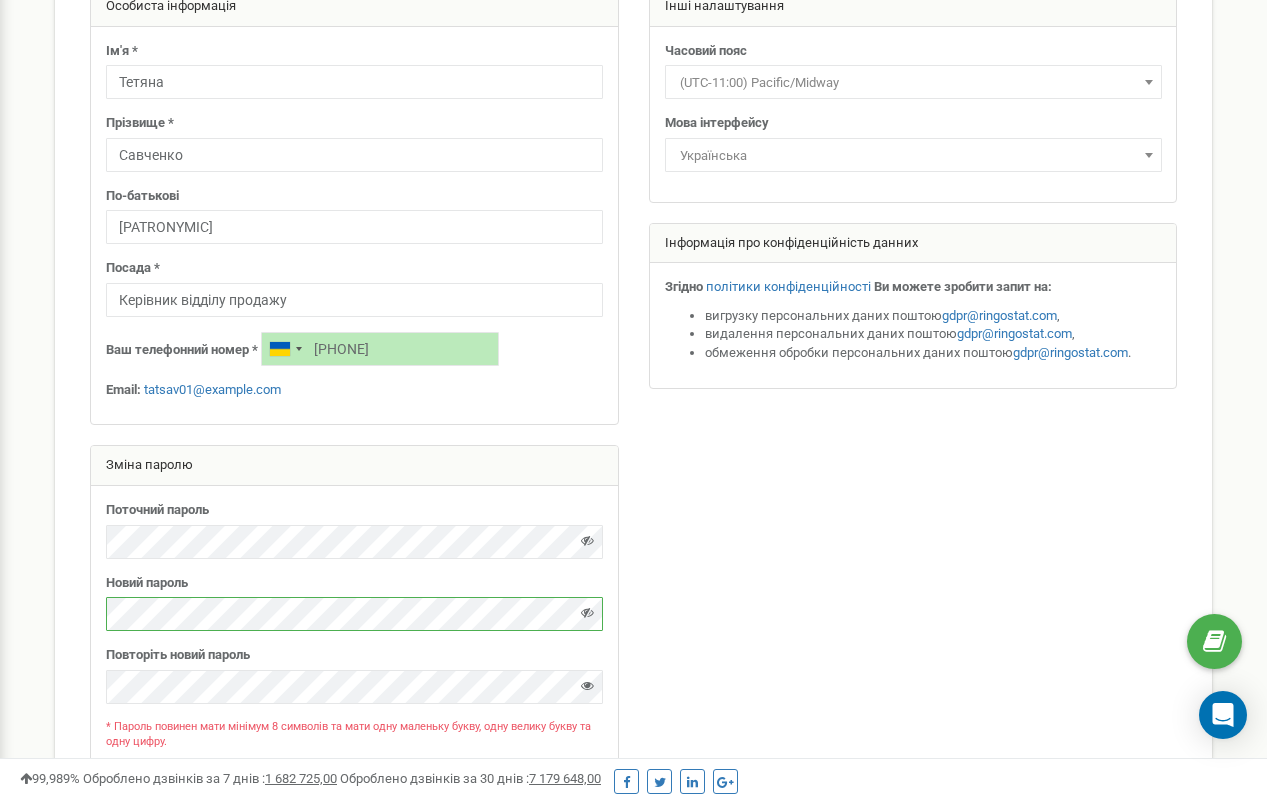 click on "Персональні налаштування
Допомога
Допомога
На цій сторінці ви можете відредагувати персональні налаштування, такі як мова інтерфейсу чи часовий пояс.
Особиста інформація
Ім'я *
Тетяна
Прізвище * +380967971131" at bounding box center (633, 410) 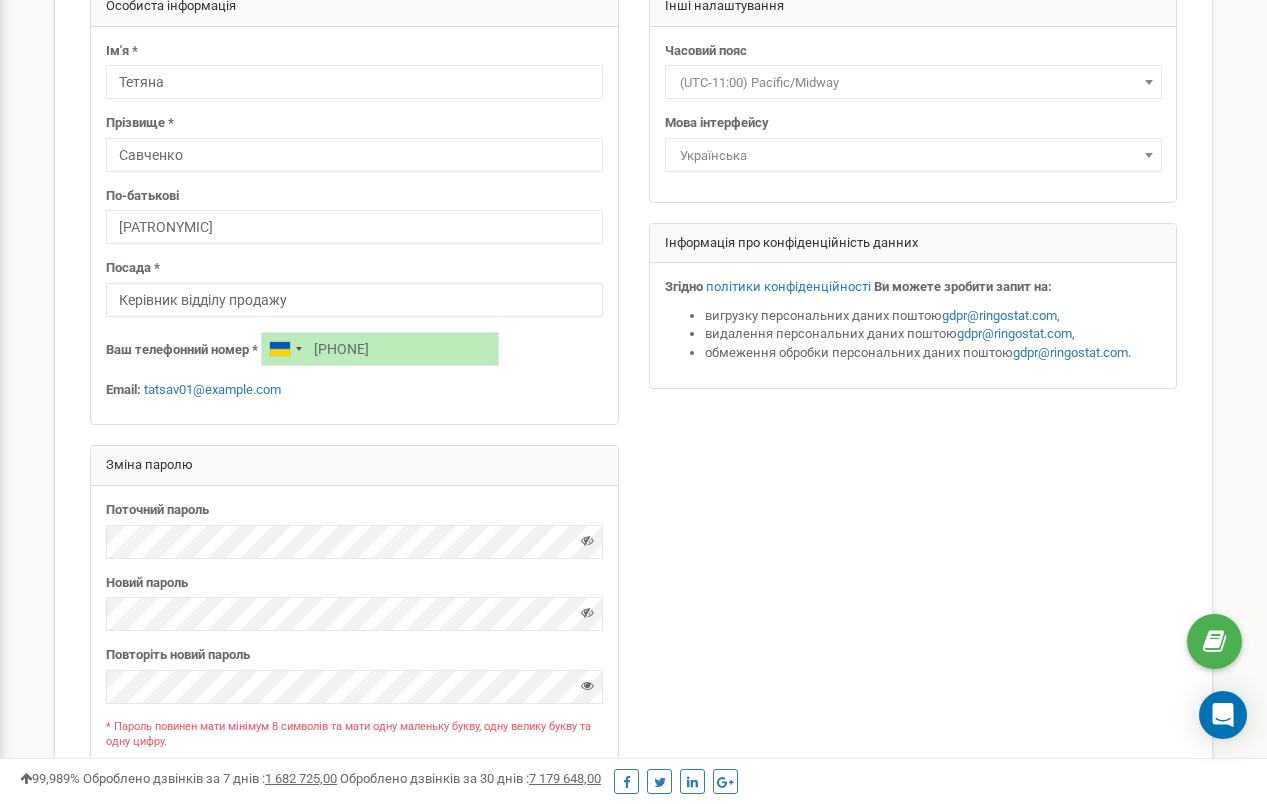 click at bounding box center (587, 685) 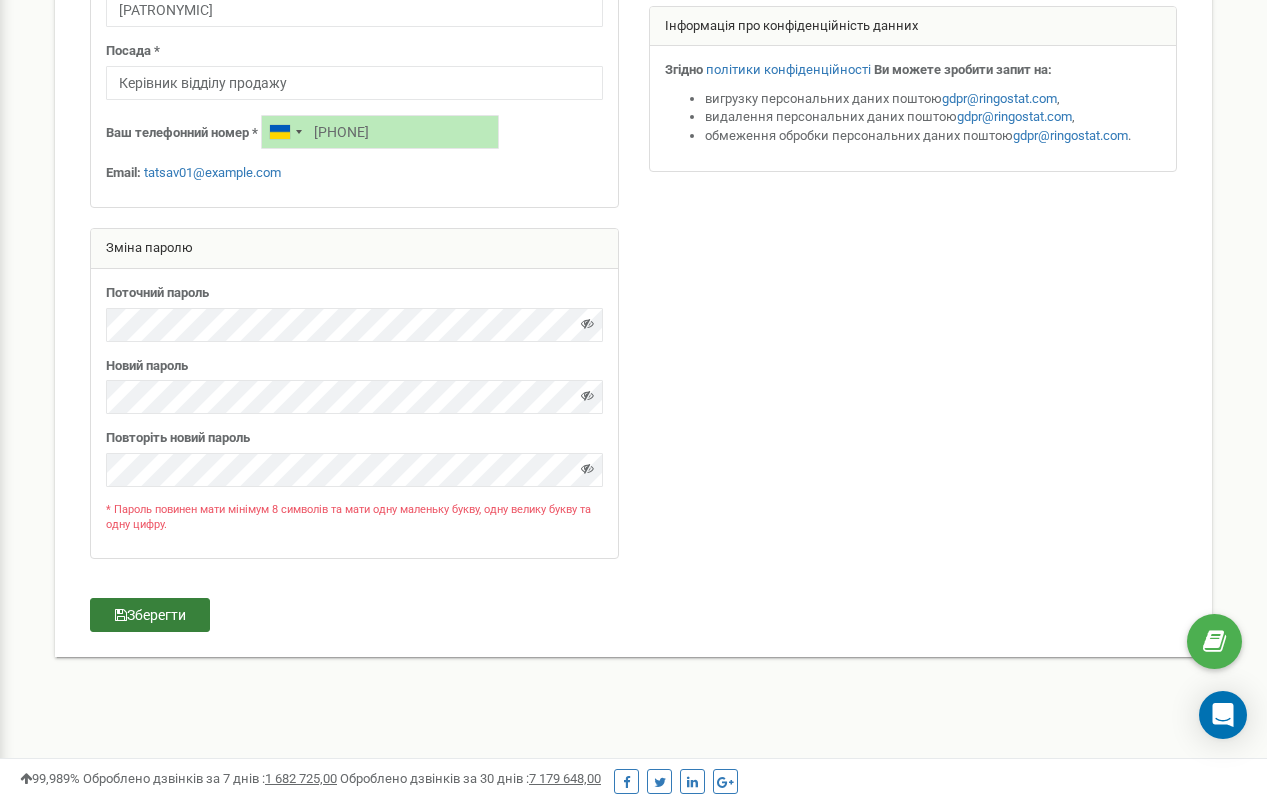 click on "Зберегти" at bounding box center [150, 615] 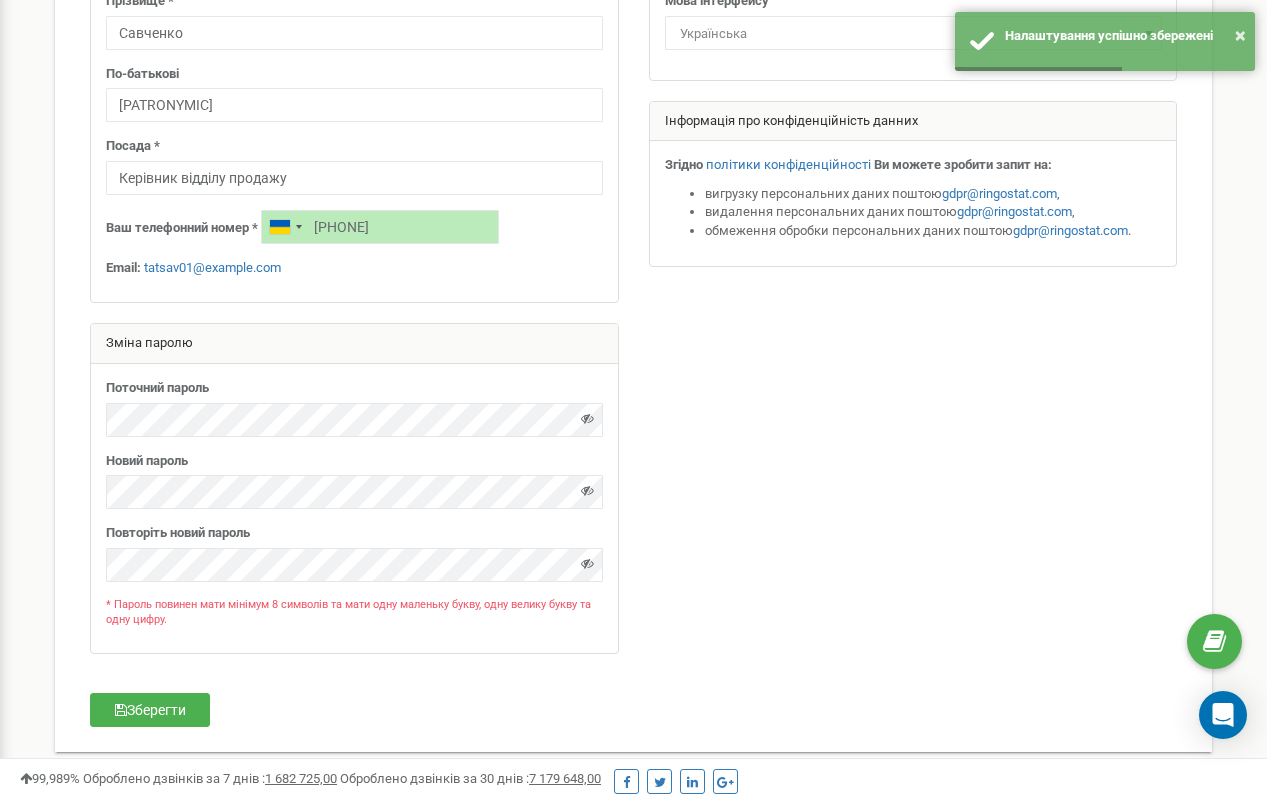 scroll, scrollTop: 289, scrollLeft: 0, axis: vertical 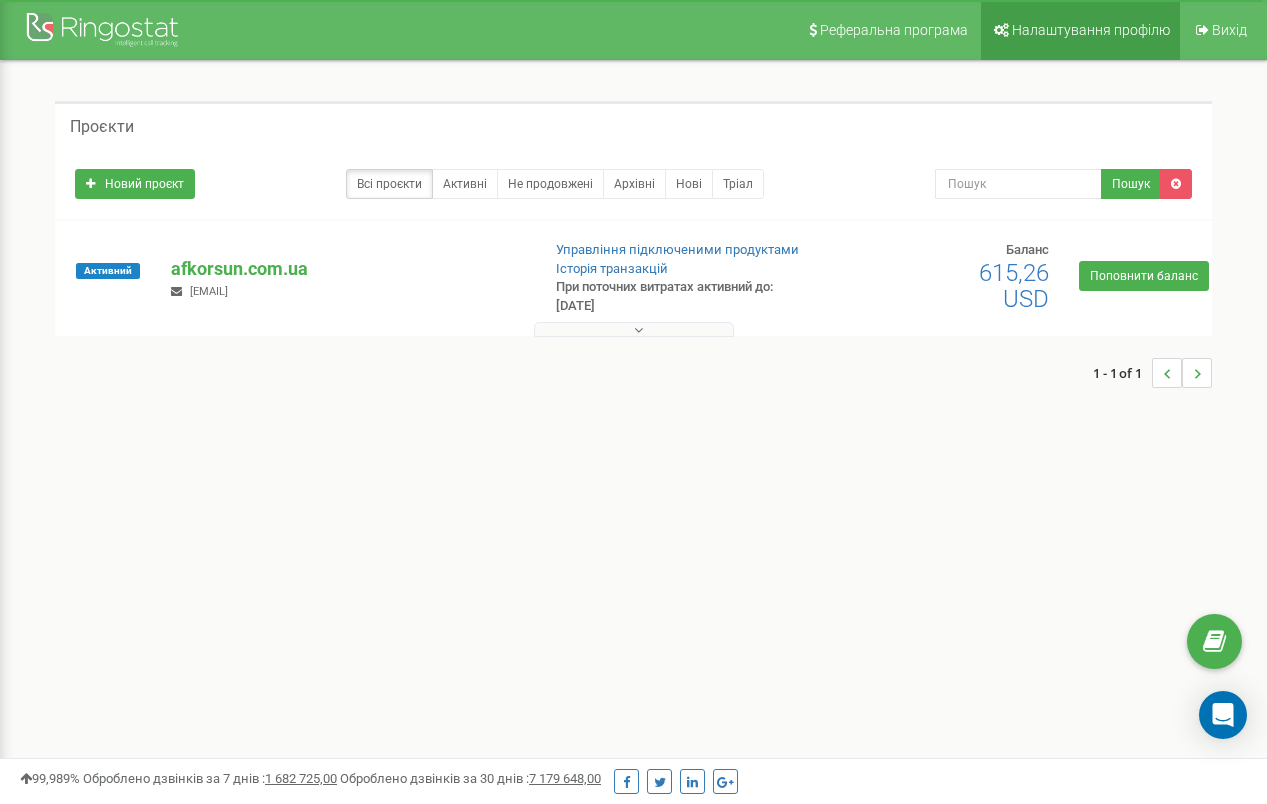 click on "Налаштування профілю" at bounding box center (1091, 30) 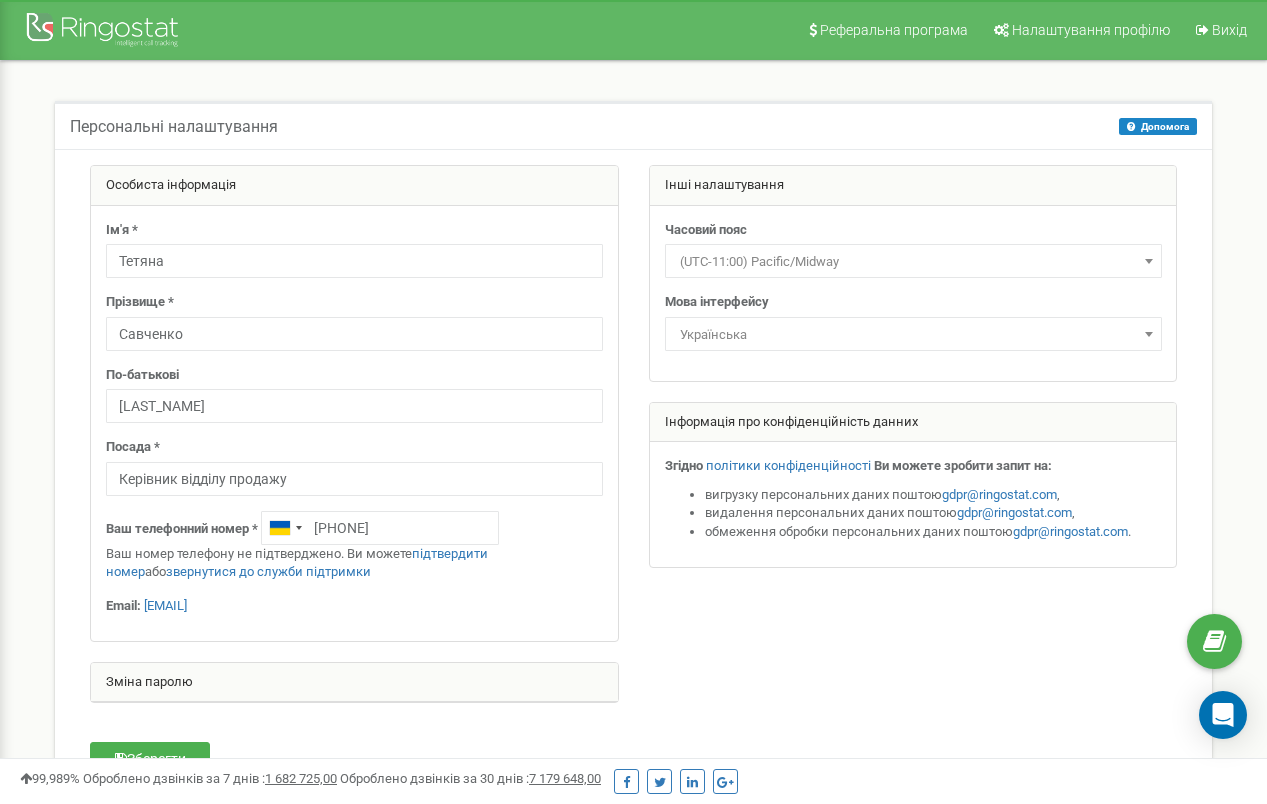 scroll, scrollTop: 71, scrollLeft: 0, axis: vertical 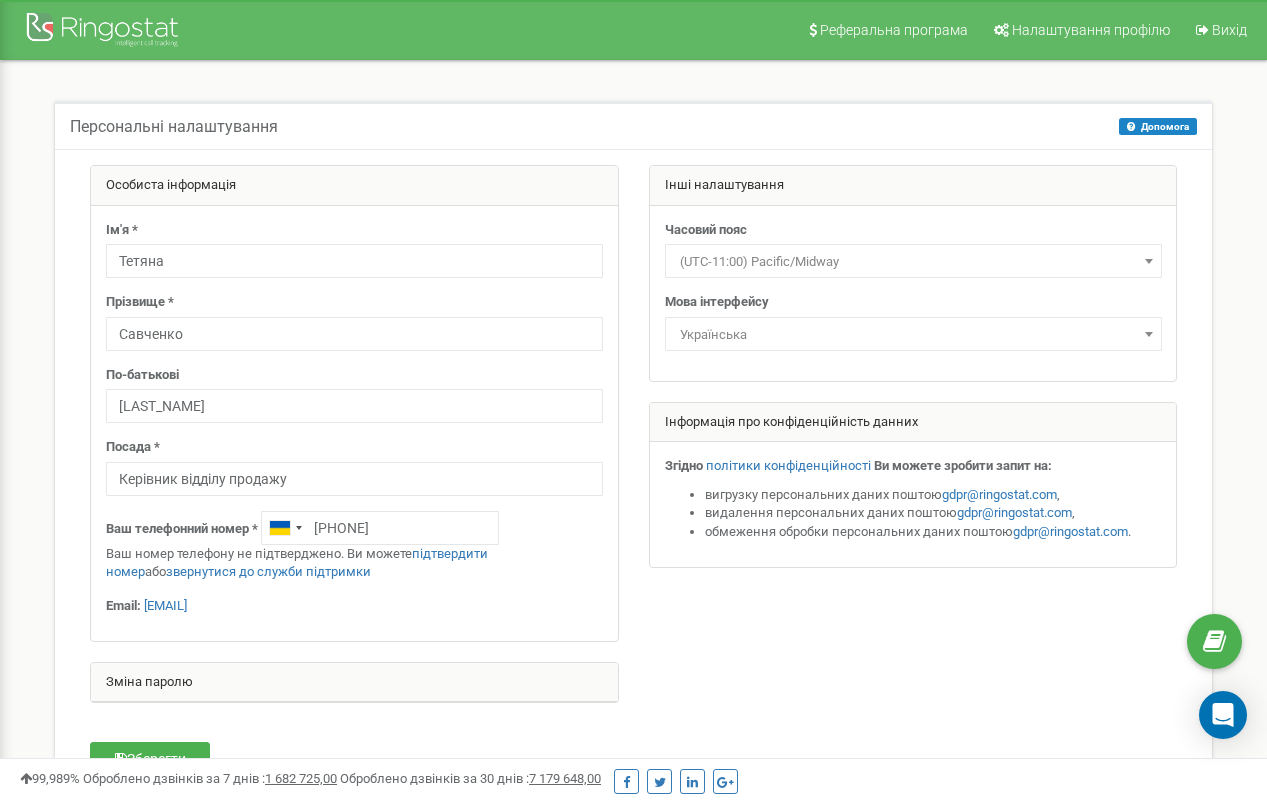 click at bounding box center [105, 25] 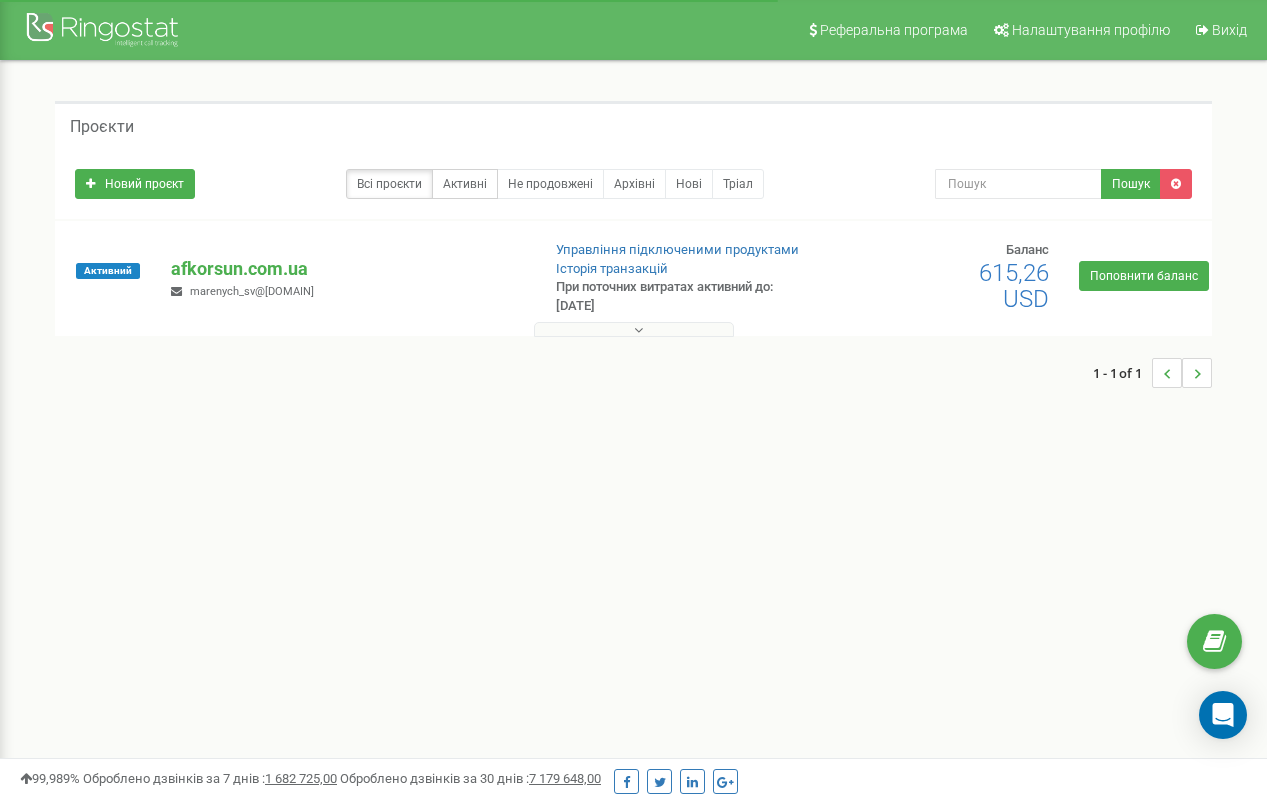 scroll, scrollTop: 0, scrollLeft: 0, axis: both 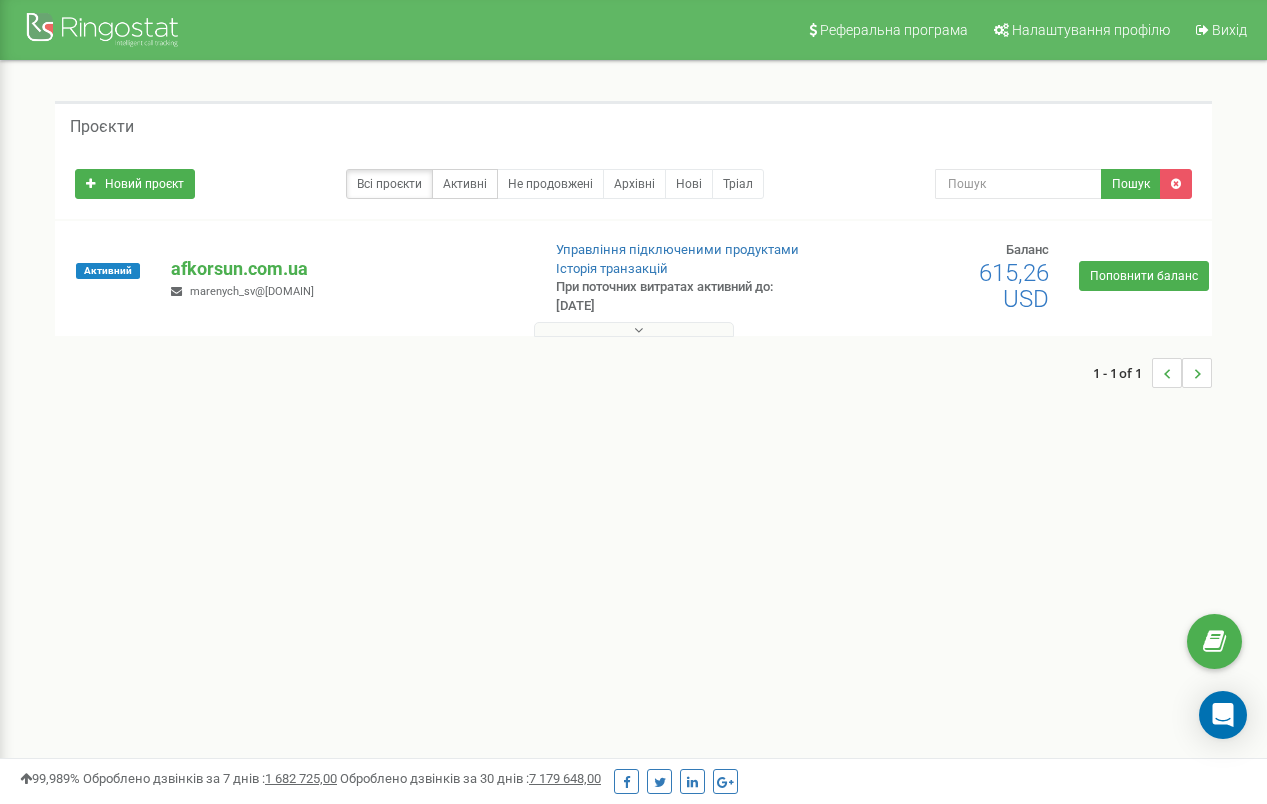 click on "Активні" at bounding box center (465, 184) 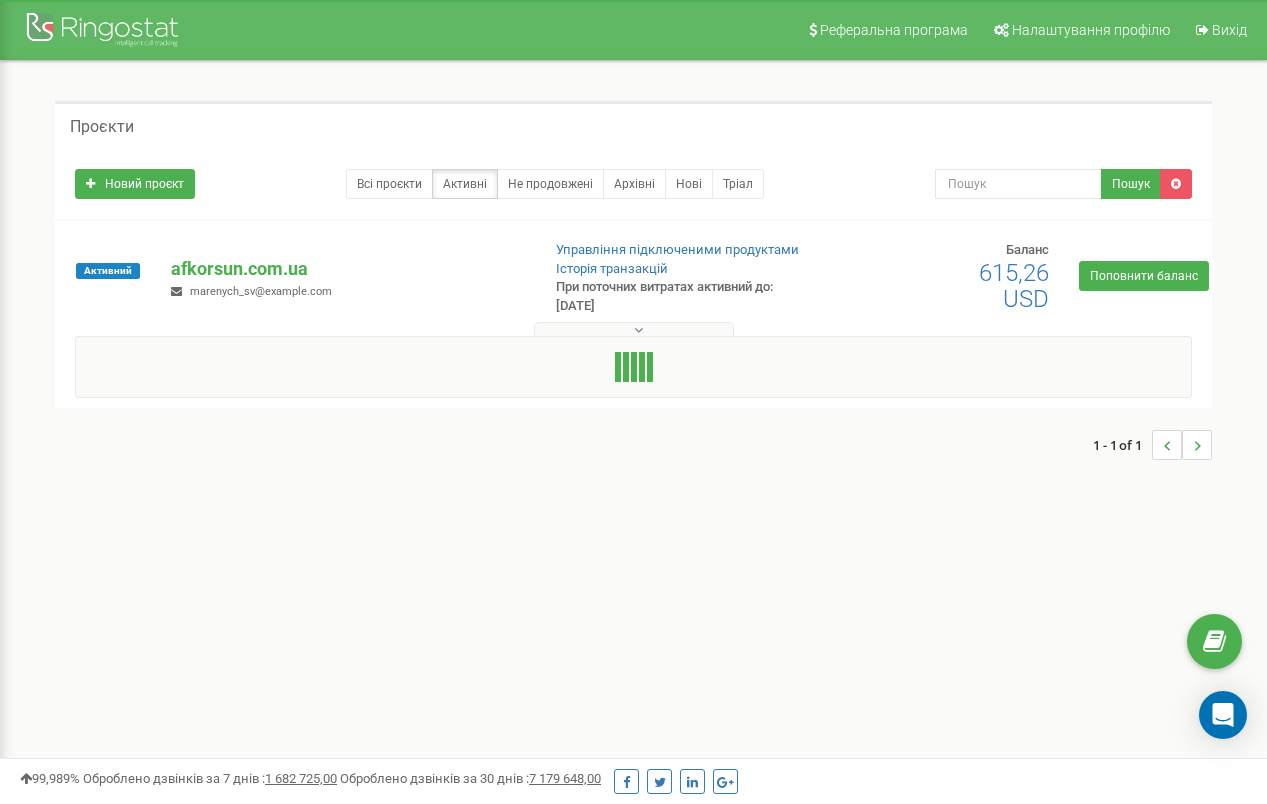scroll, scrollTop: 0, scrollLeft: 0, axis: both 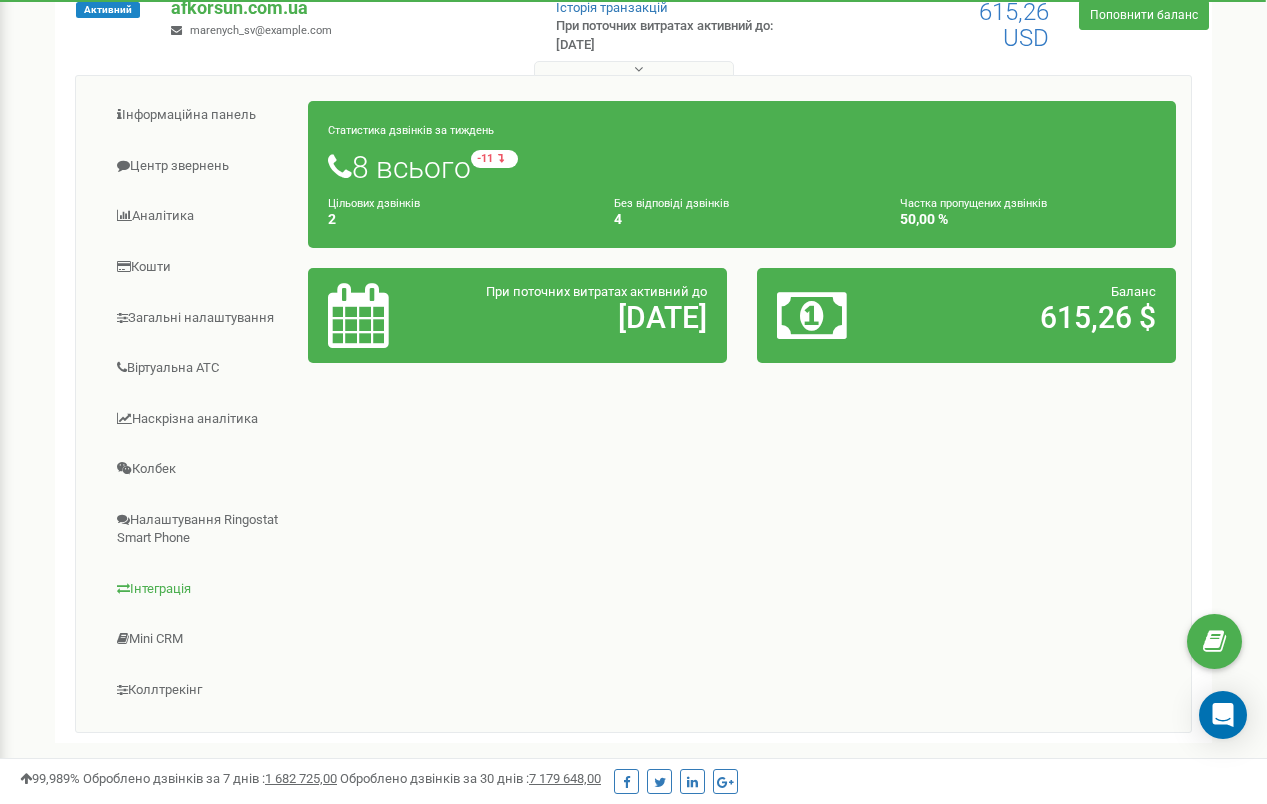click on "Інтеграція" at bounding box center (200, 589) 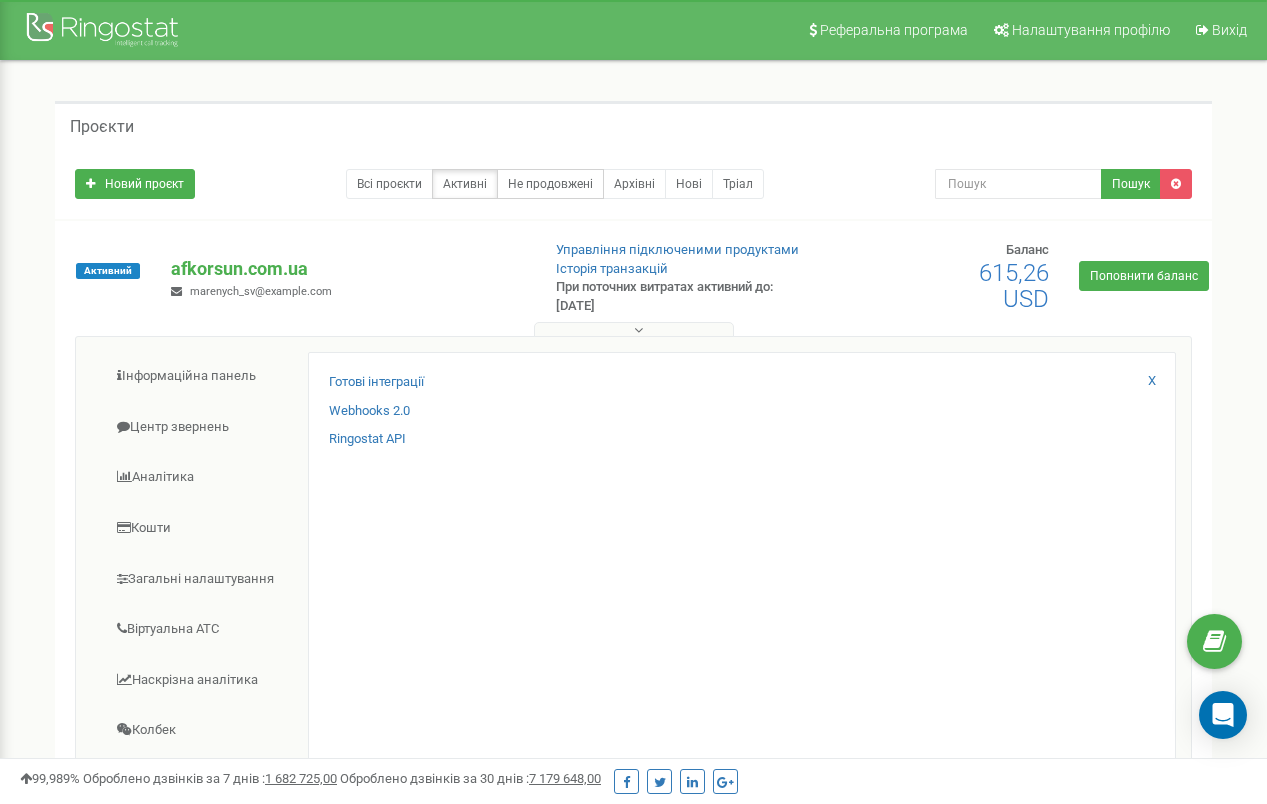 scroll, scrollTop: 0, scrollLeft: 0, axis: both 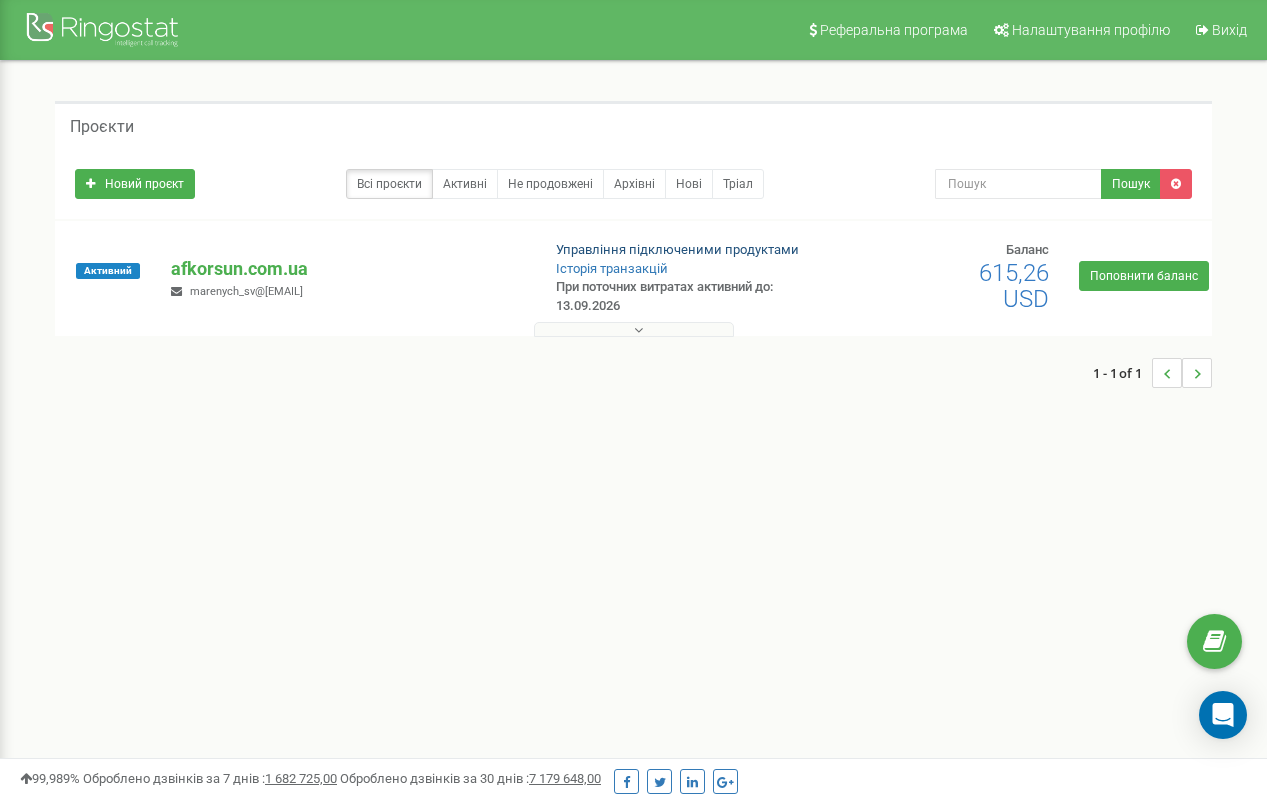 click on "Управління підключеними продуктами" at bounding box center (677, 249) 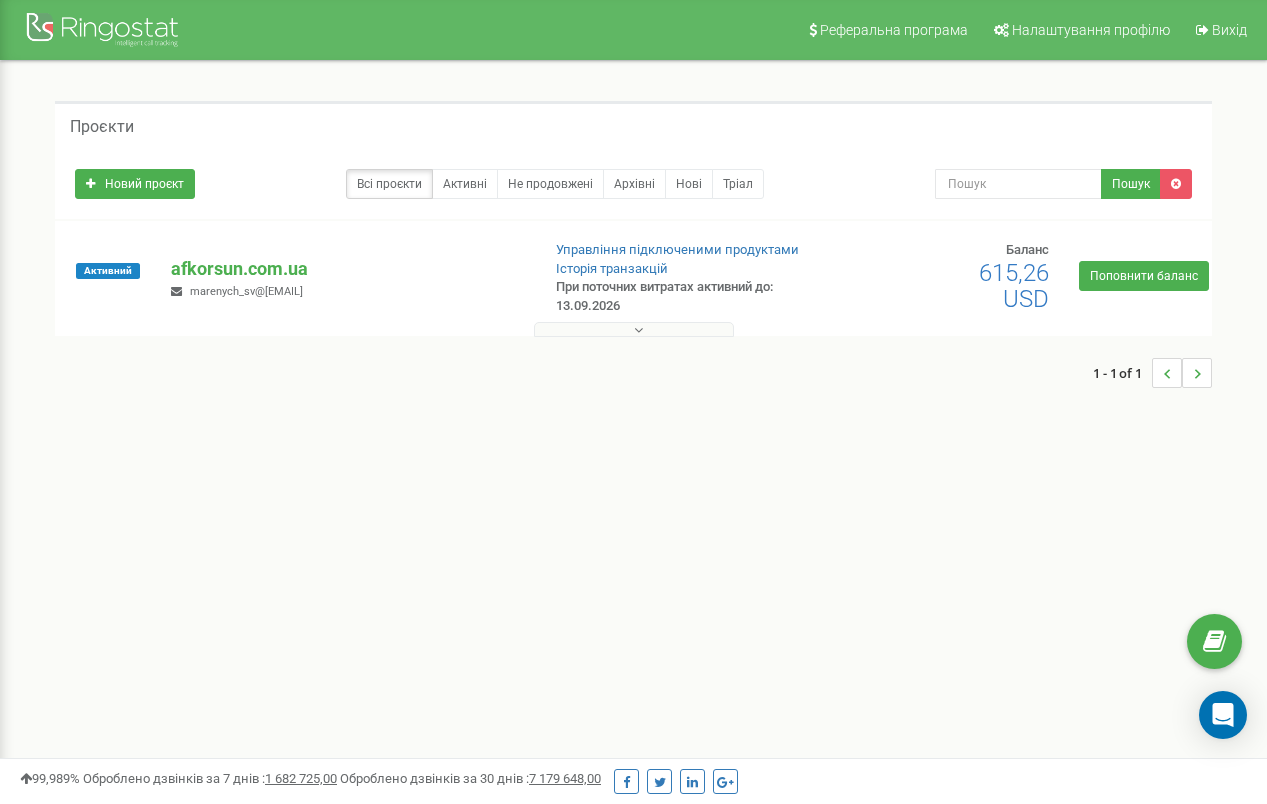 click at bounding box center (638, 330) 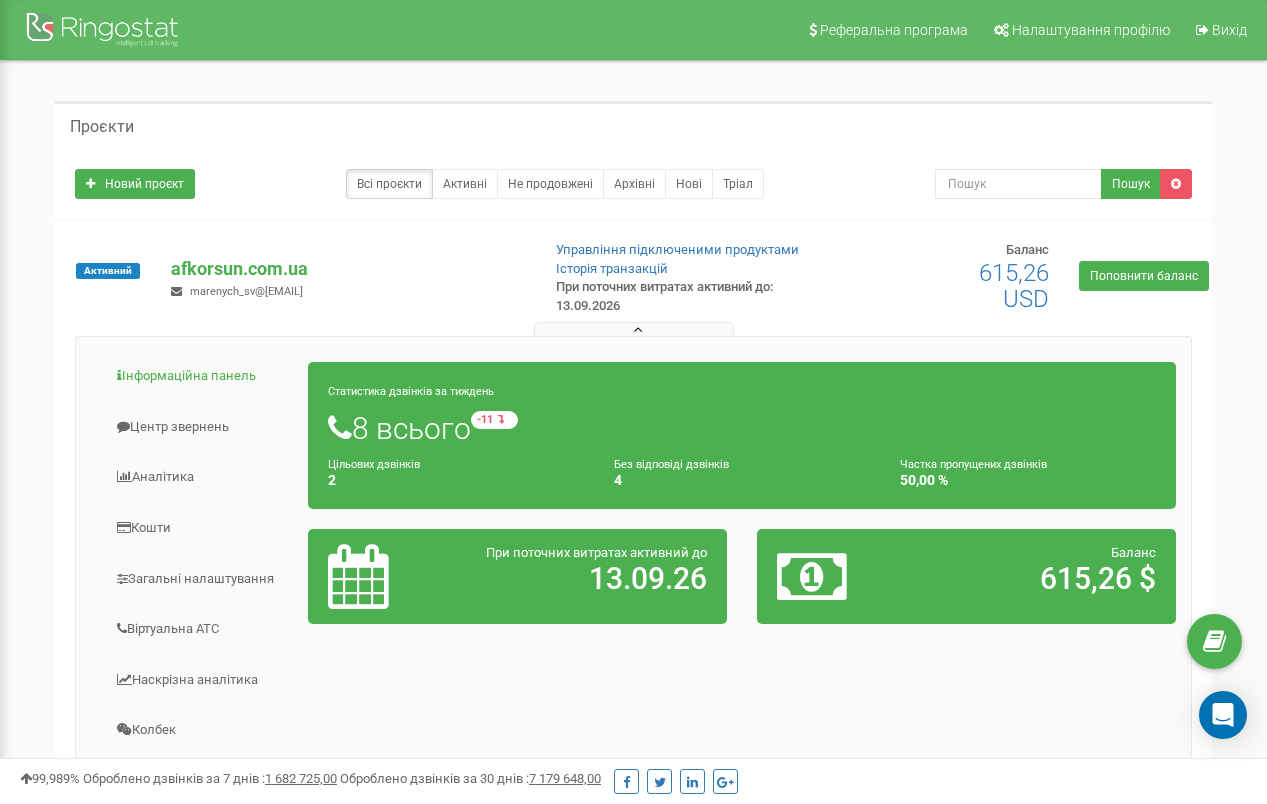 click on "Інформаційна панель" at bounding box center [200, 376] 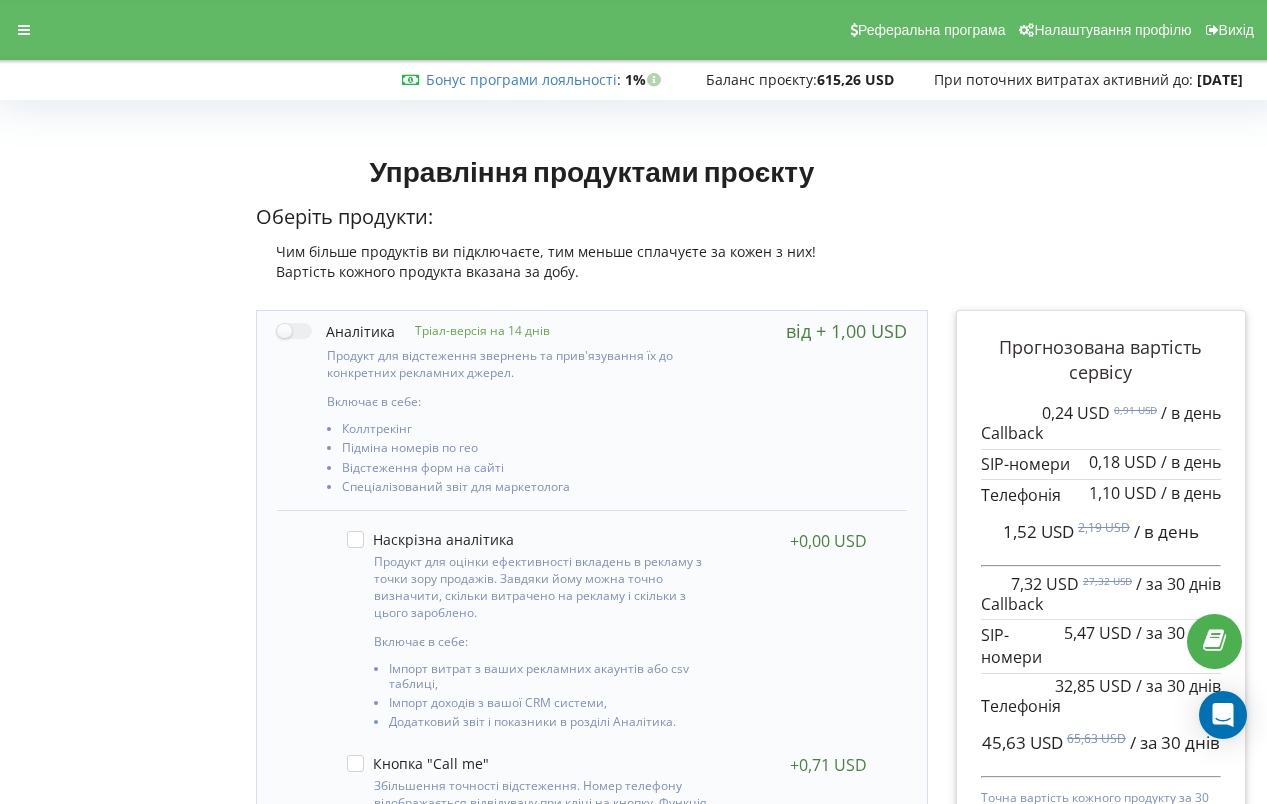 scroll, scrollTop: 0, scrollLeft: 0, axis: both 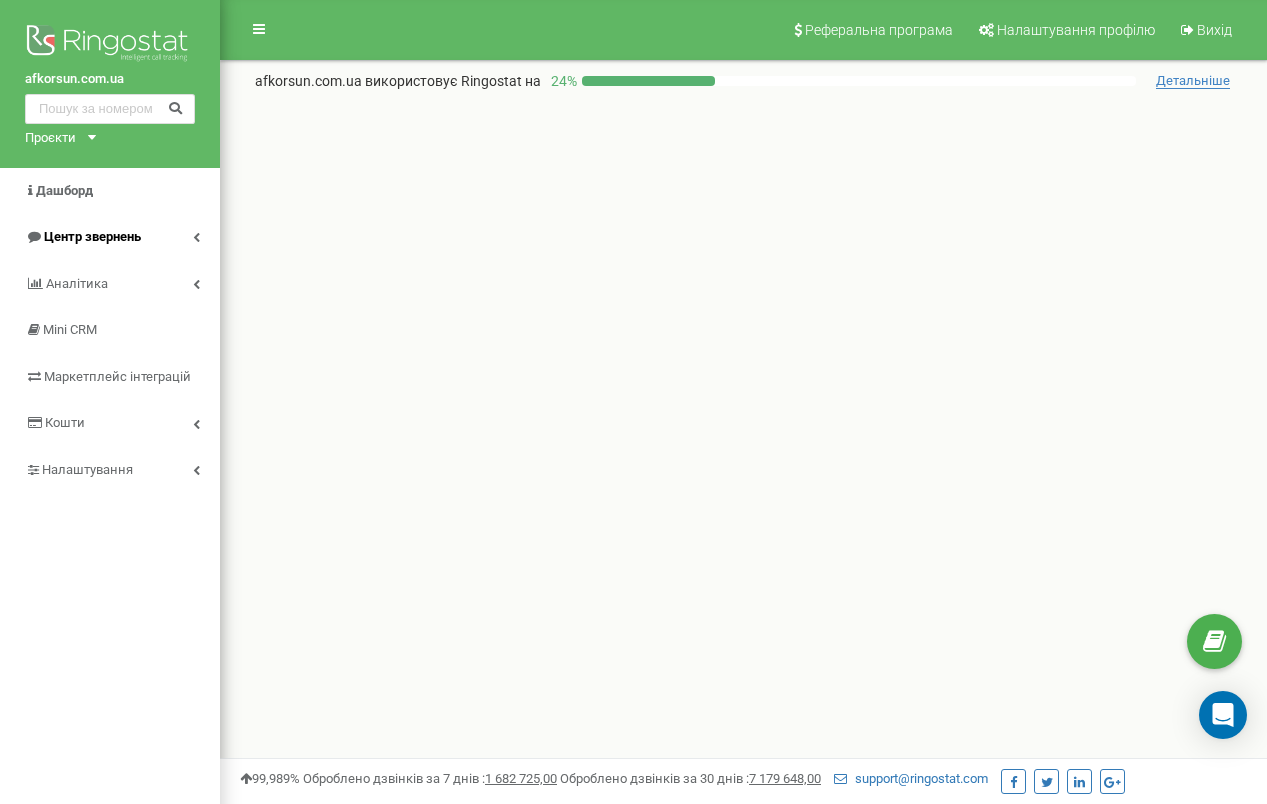 click on "Центр звернень" at bounding box center (92, 236) 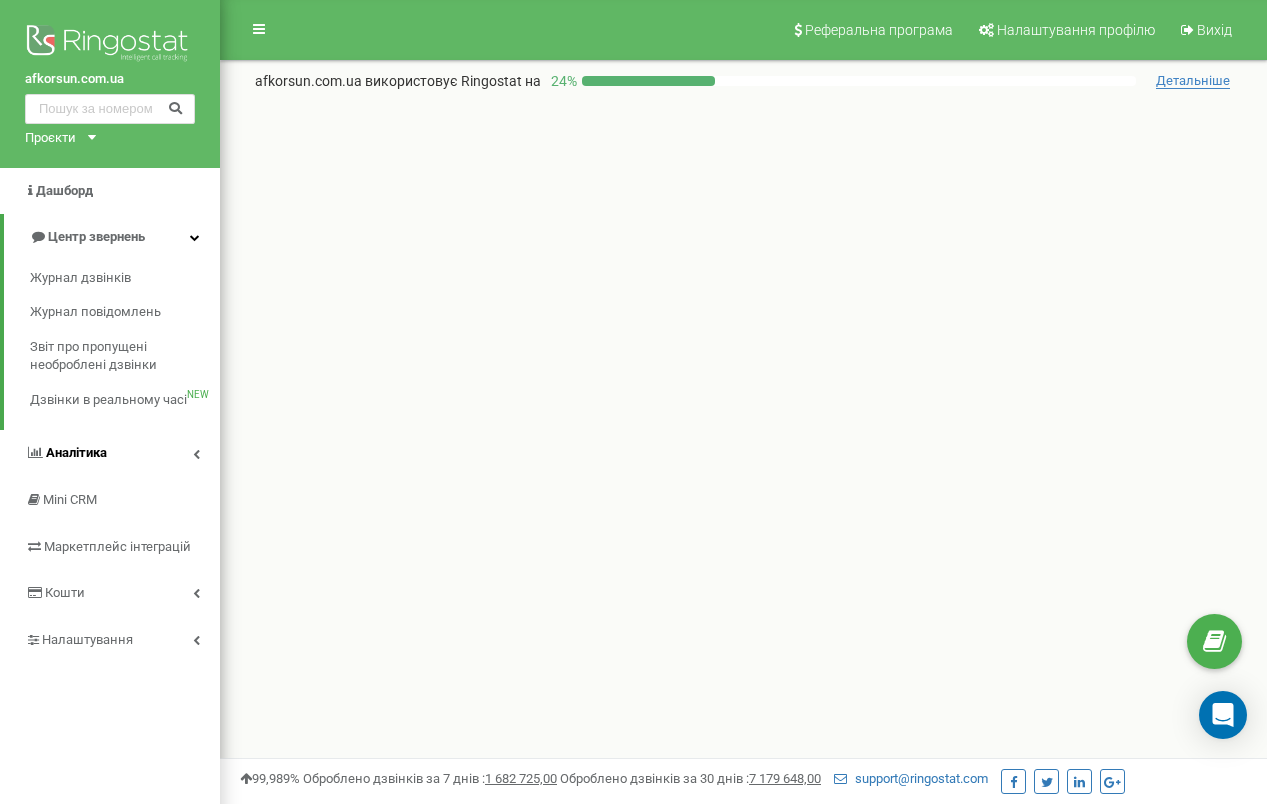 click on "Аналiтика" at bounding box center (76, 452) 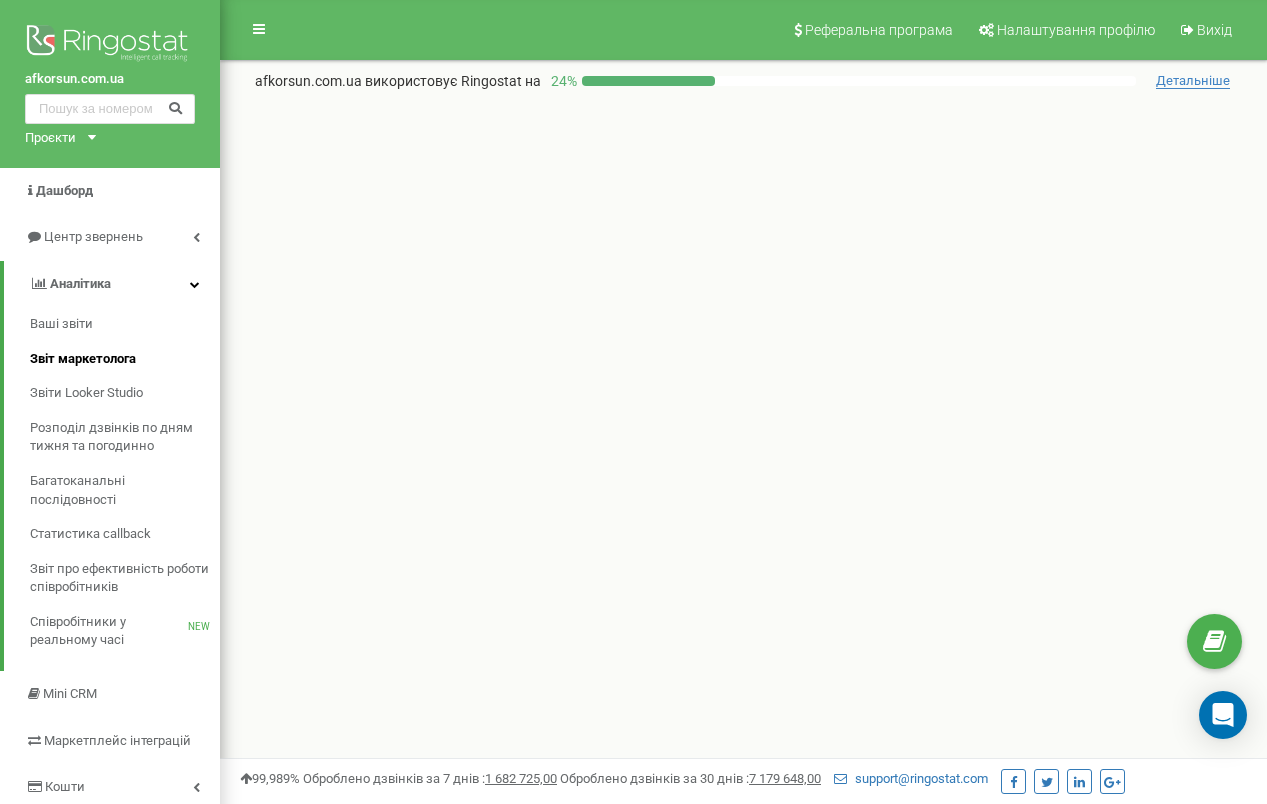 click on "Звіт маркетолога" at bounding box center [83, 359] 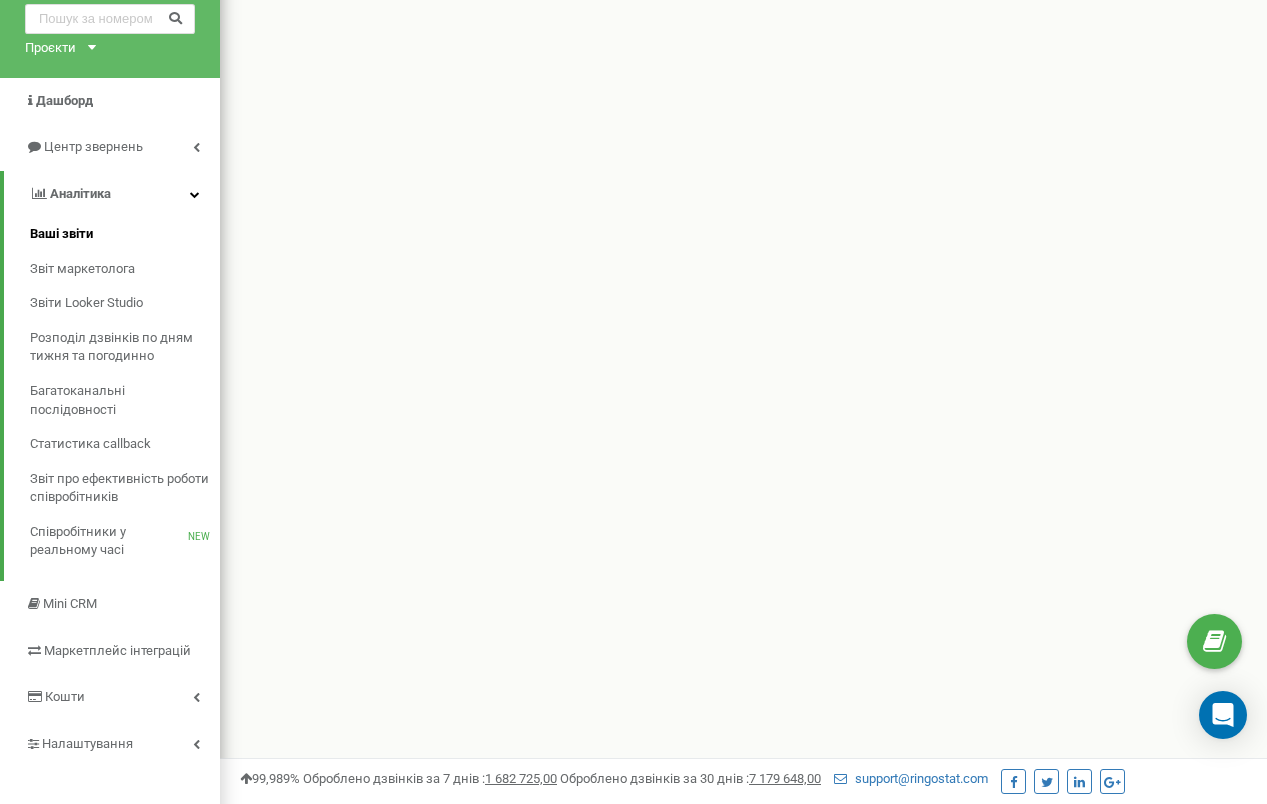 scroll, scrollTop: 377, scrollLeft: 0, axis: vertical 